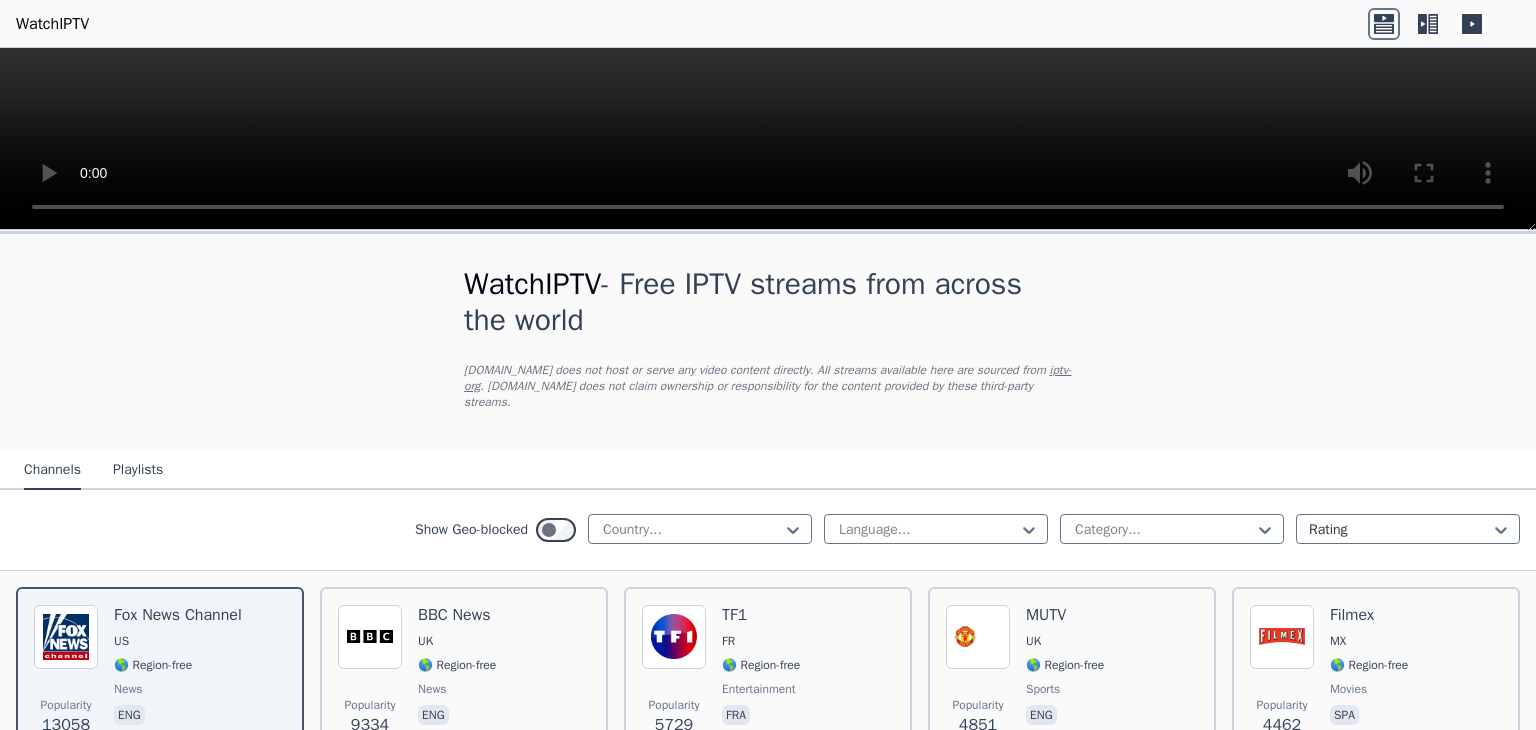 scroll, scrollTop: 0, scrollLeft: 0, axis: both 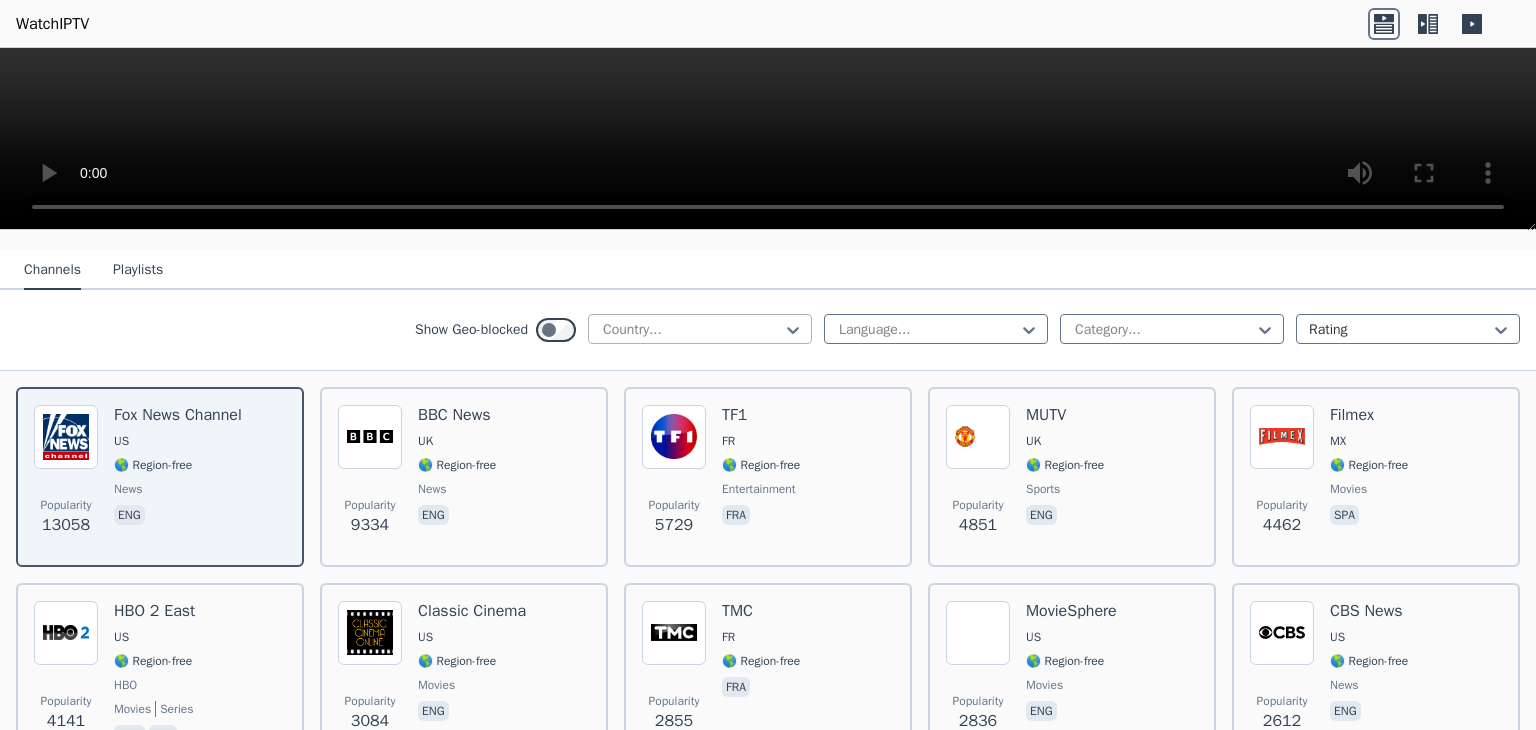 click at bounding box center [692, 330] 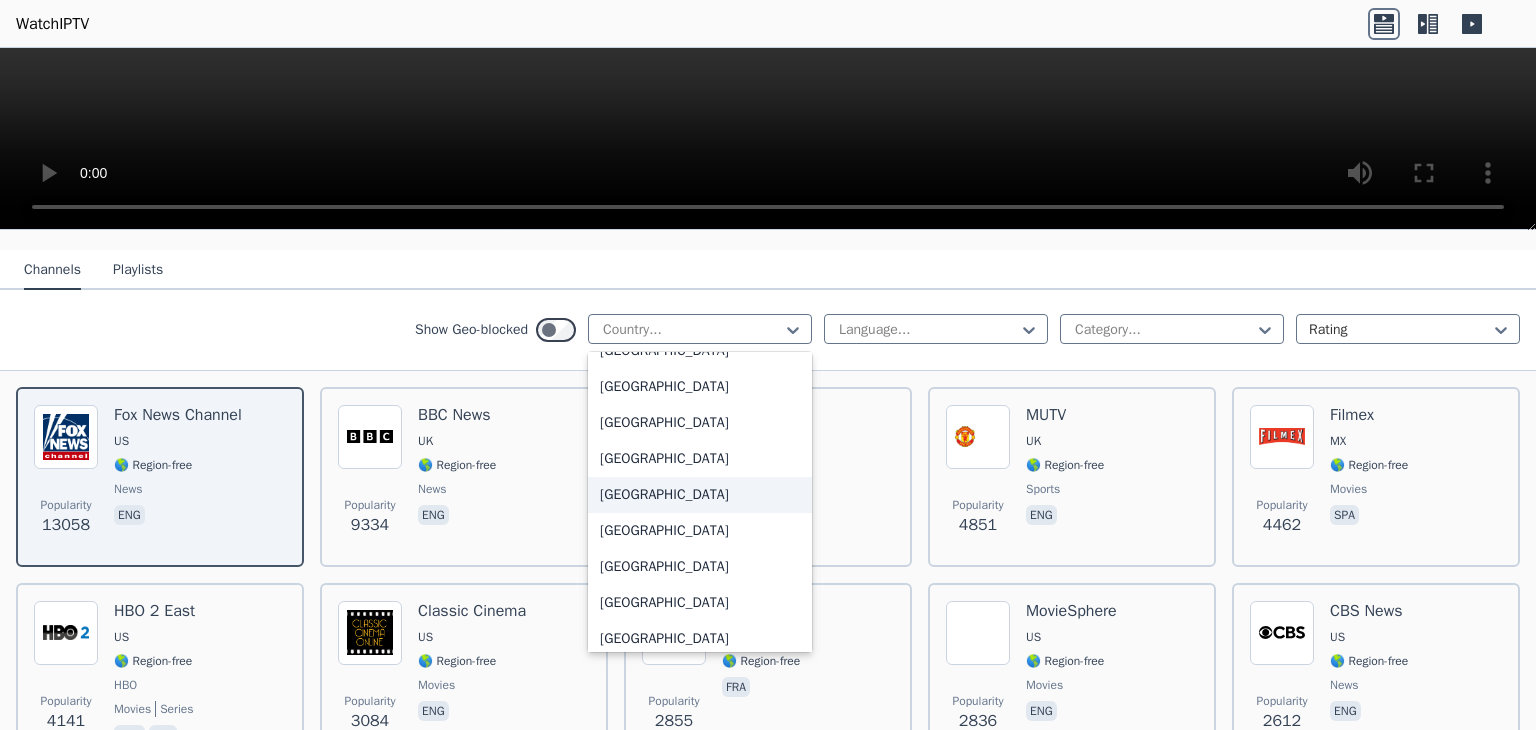scroll, scrollTop: 6844, scrollLeft: 0, axis: vertical 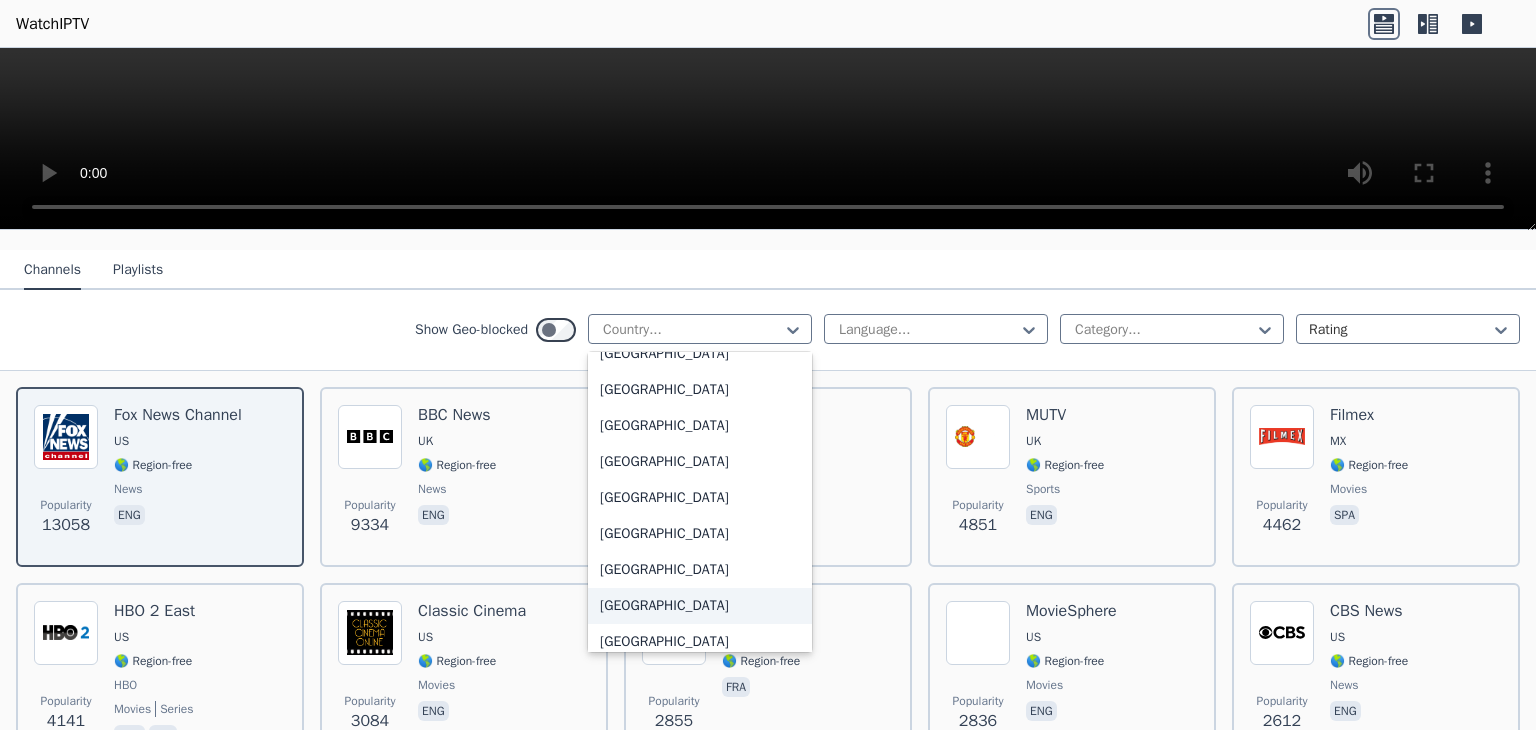 click on "[GEOGRAPHIC_DATA]" at bounding box center [700, 606] 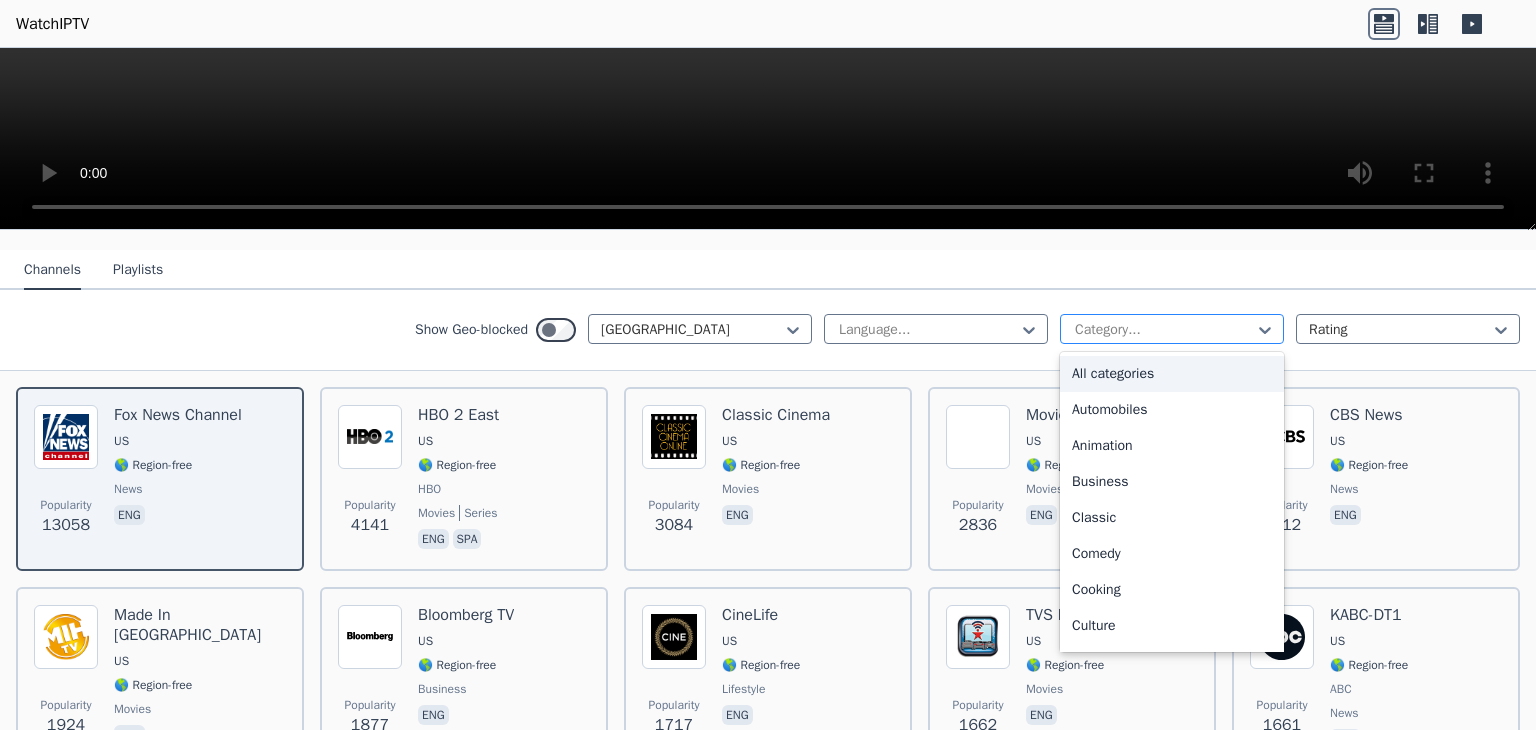 click at bounding box center (1164, 330) 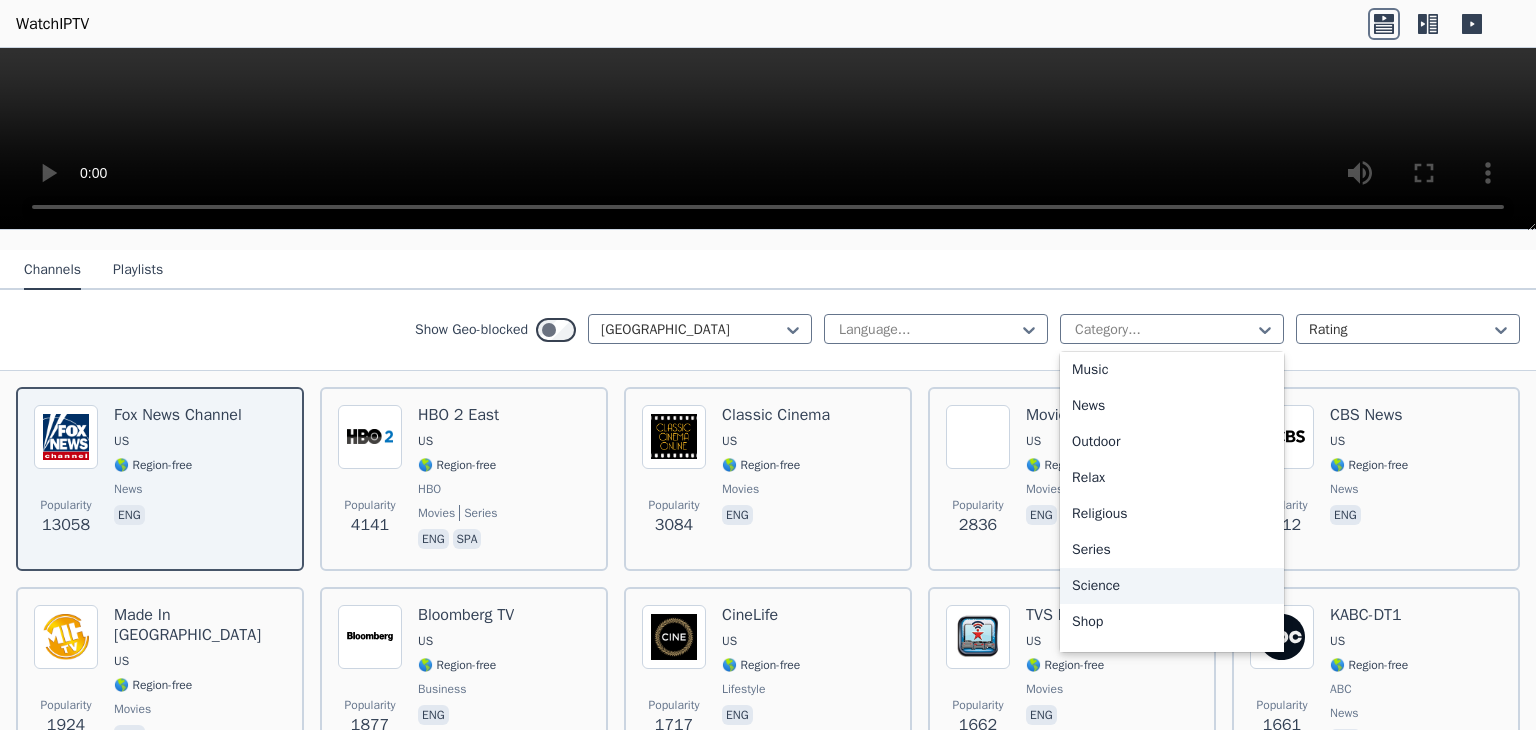 scroll, scrollTop: 480, scrollLeft: 0, axis: vertical 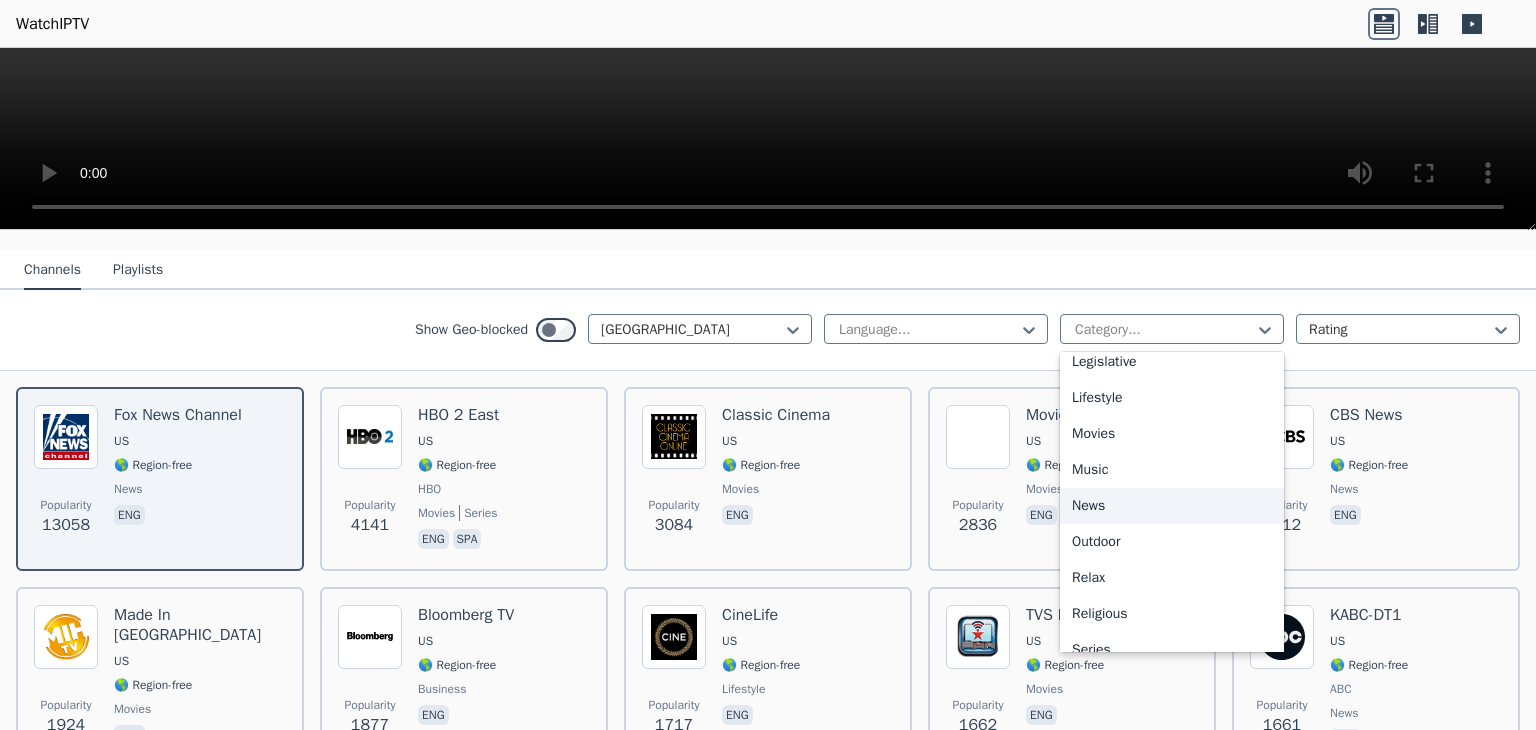 click on "News" at bounding box center [1172, 506] 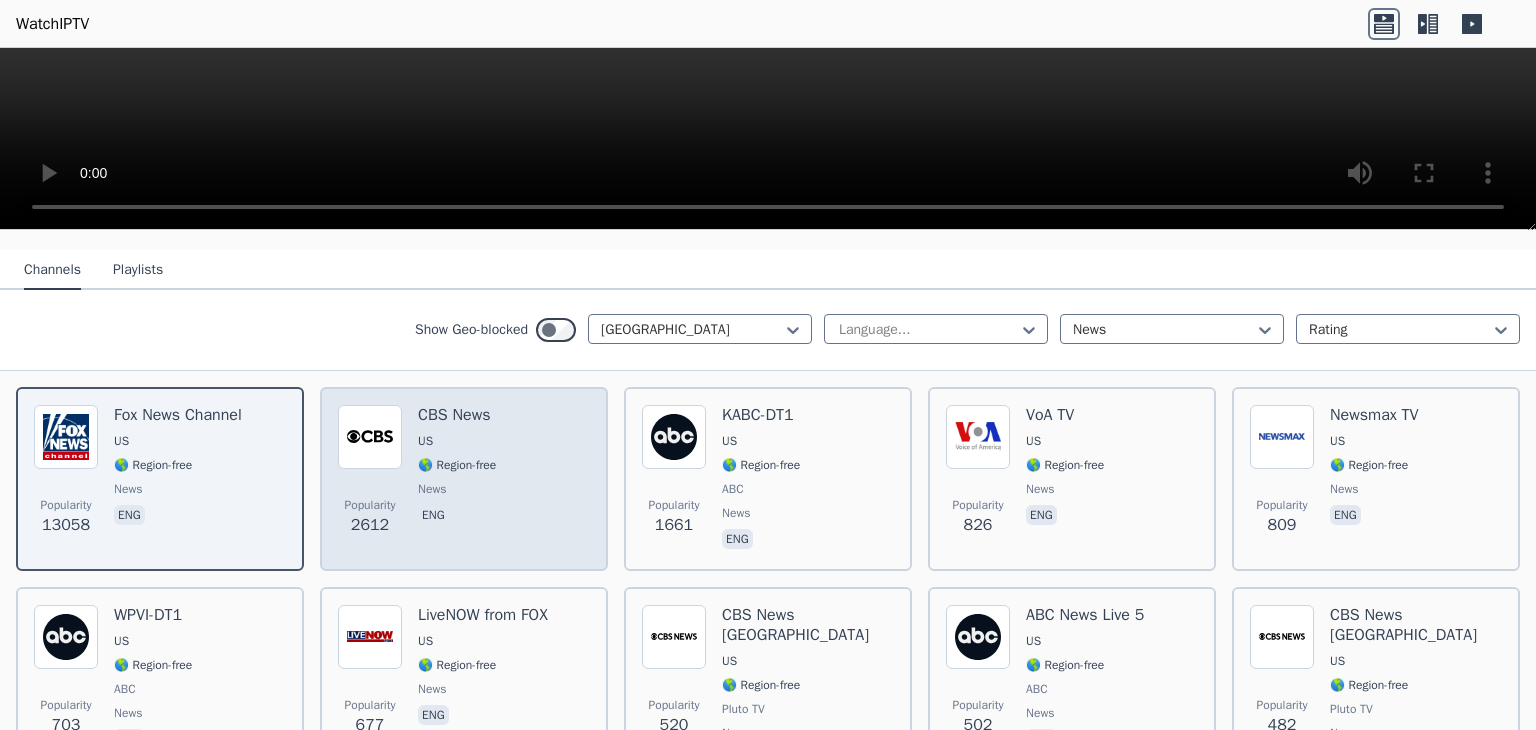 click on "Popularity 2612 CBS News US 🌎 Region-free news eng" at bounding box center [464, 479] 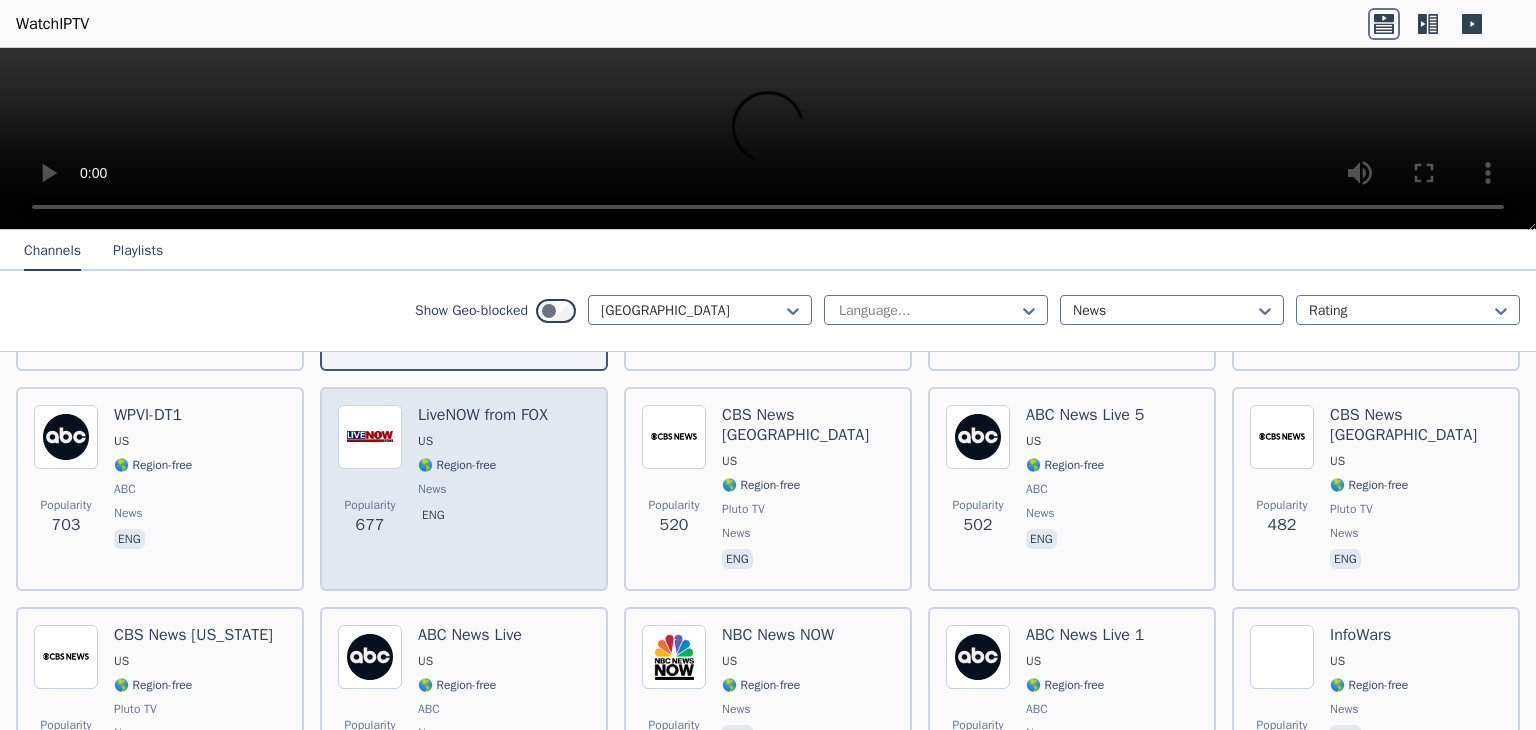 scroll, scrollTop: 500, scrollLeft: 0, axis: vertical 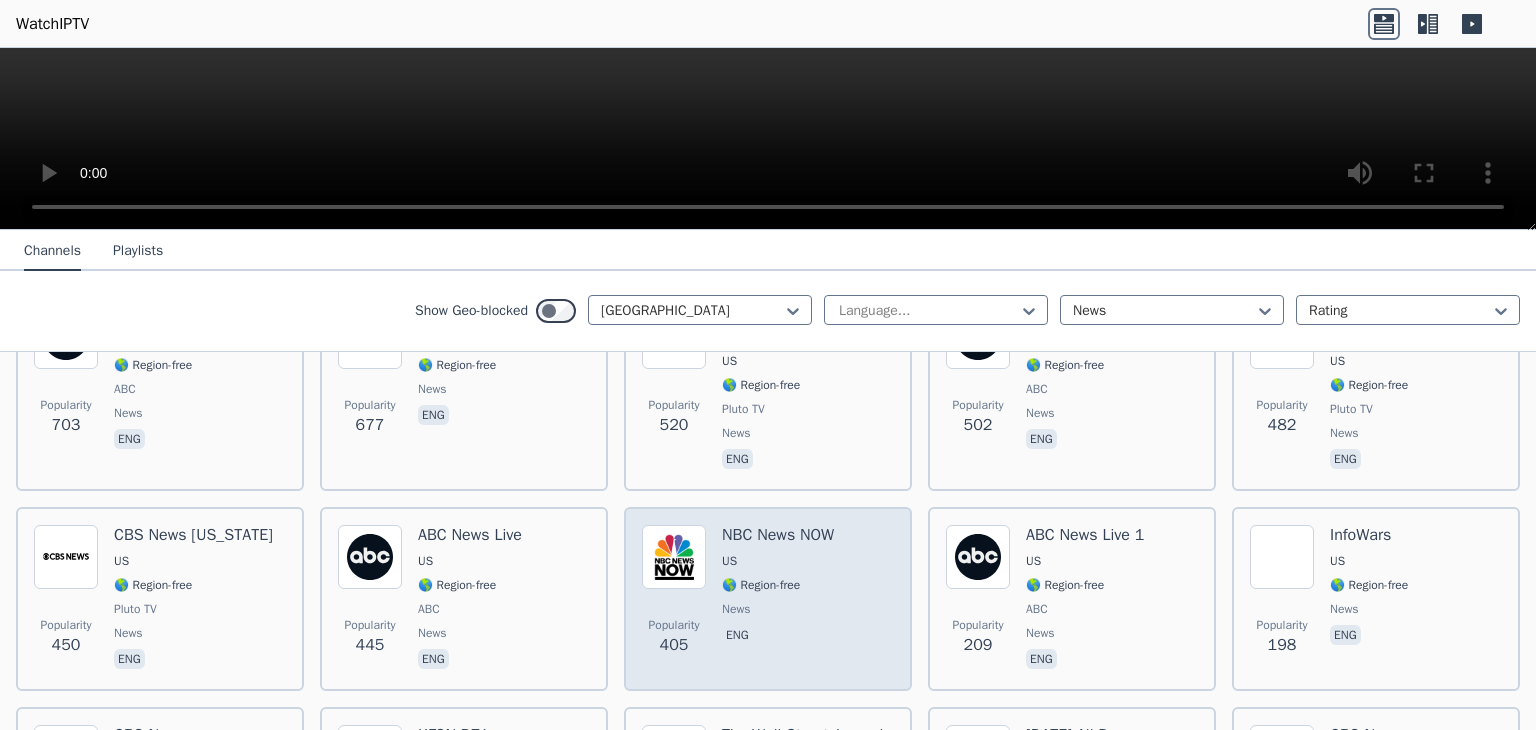 click on "🌎 Region-free" at bounding box center [778, 585] 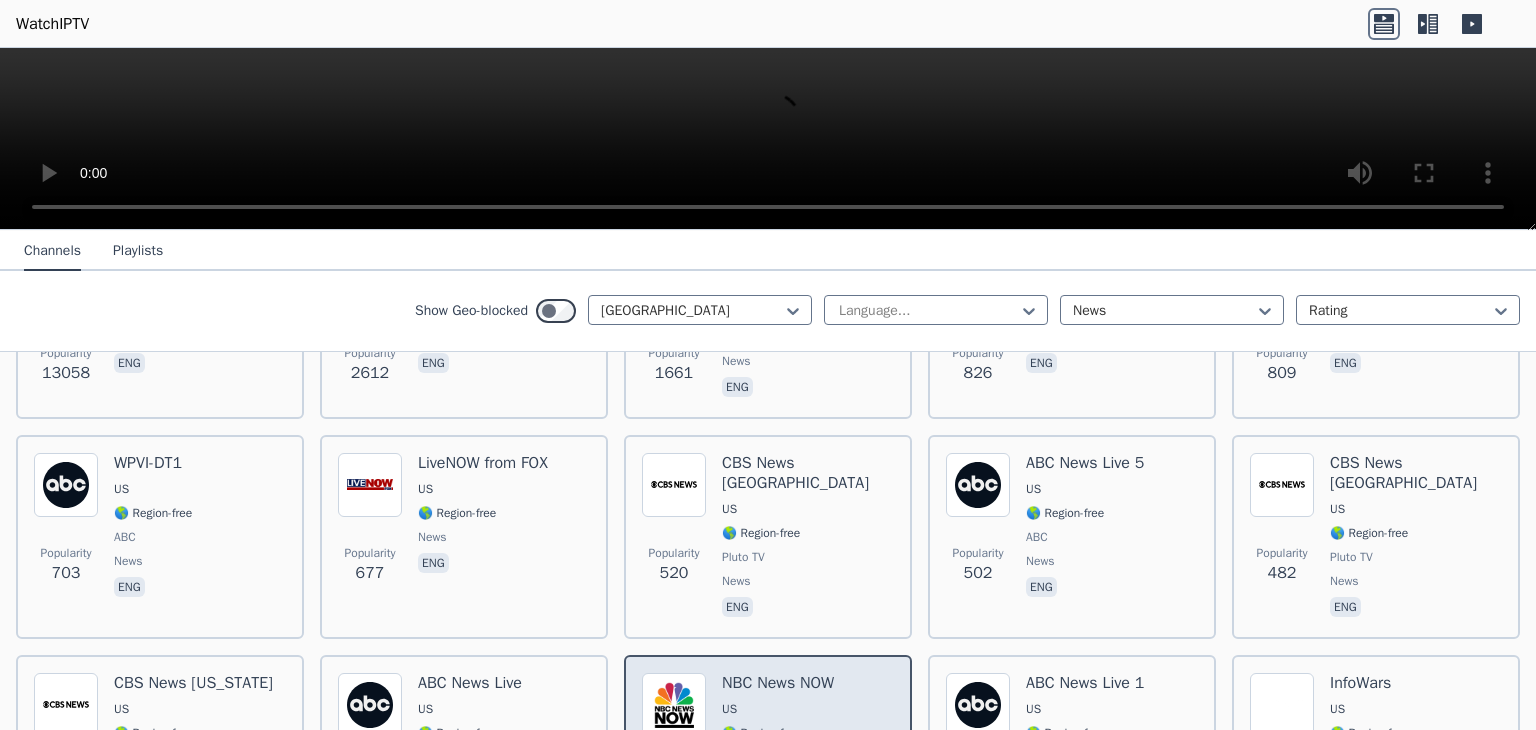 scroll, scrollTop: 400, scrollLeft: 0, axis: vertical 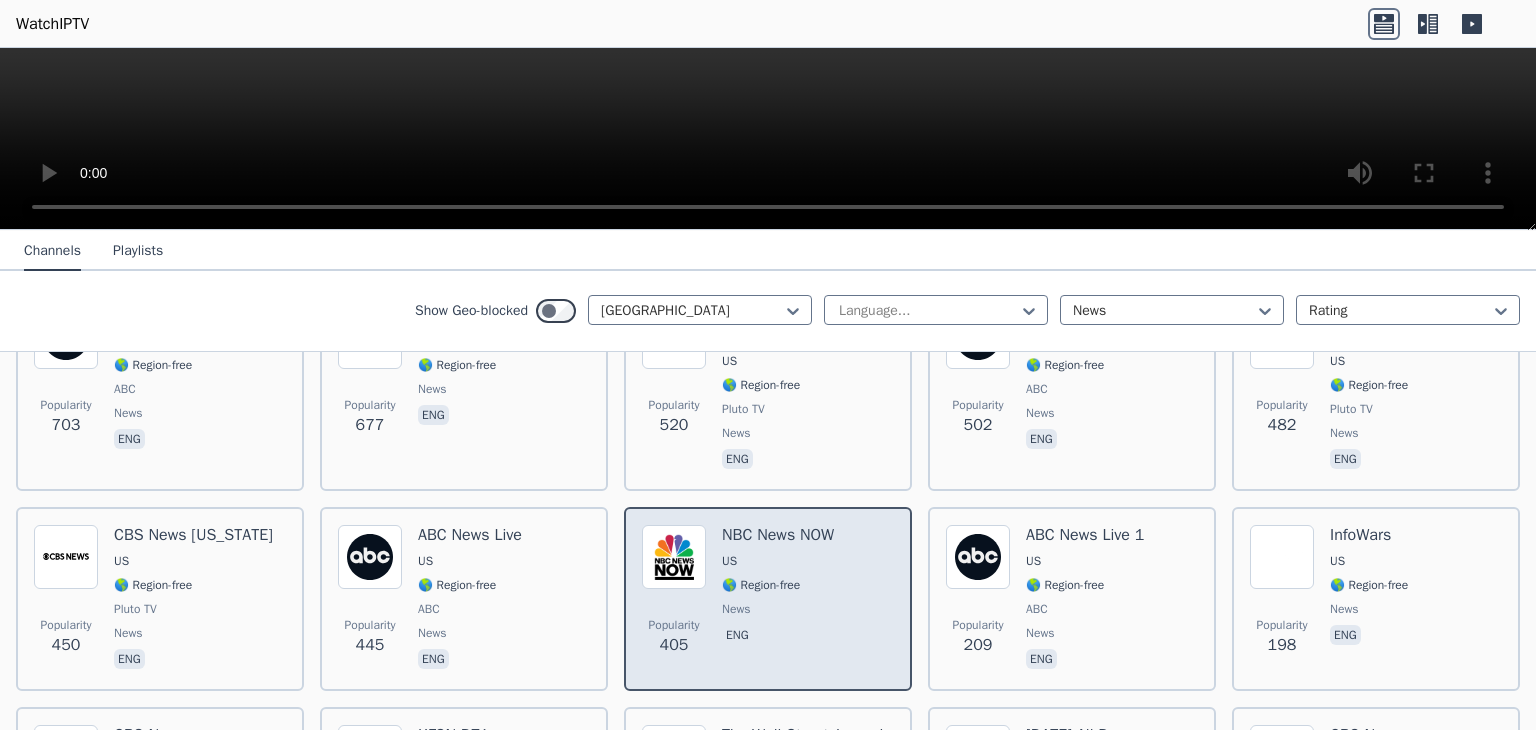 click on "NBC News NOW US 🌎 Region-free news eng" at bounding box center (778, 599) 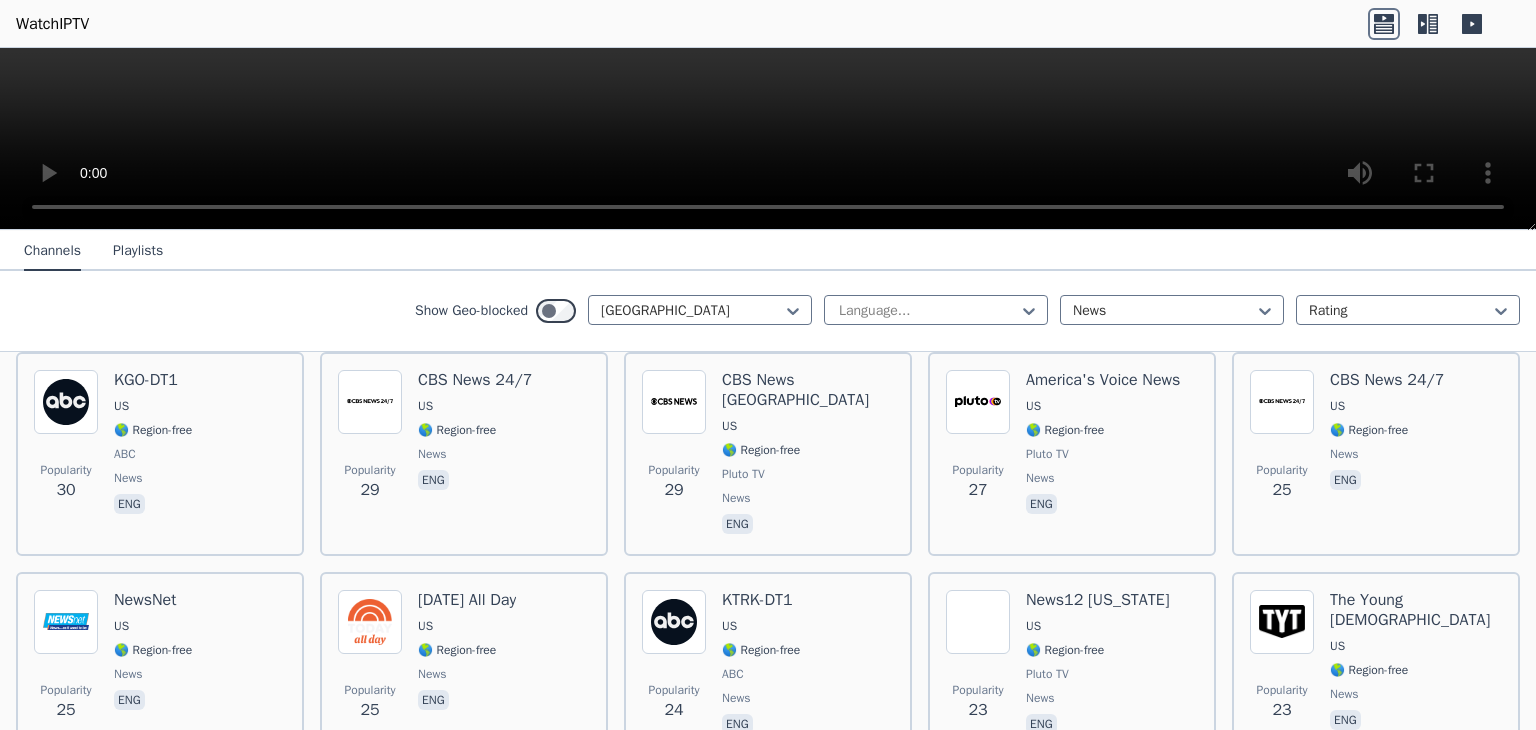 scroll, scrollTop: 2100, scrollLeft: 0, axis: vertical 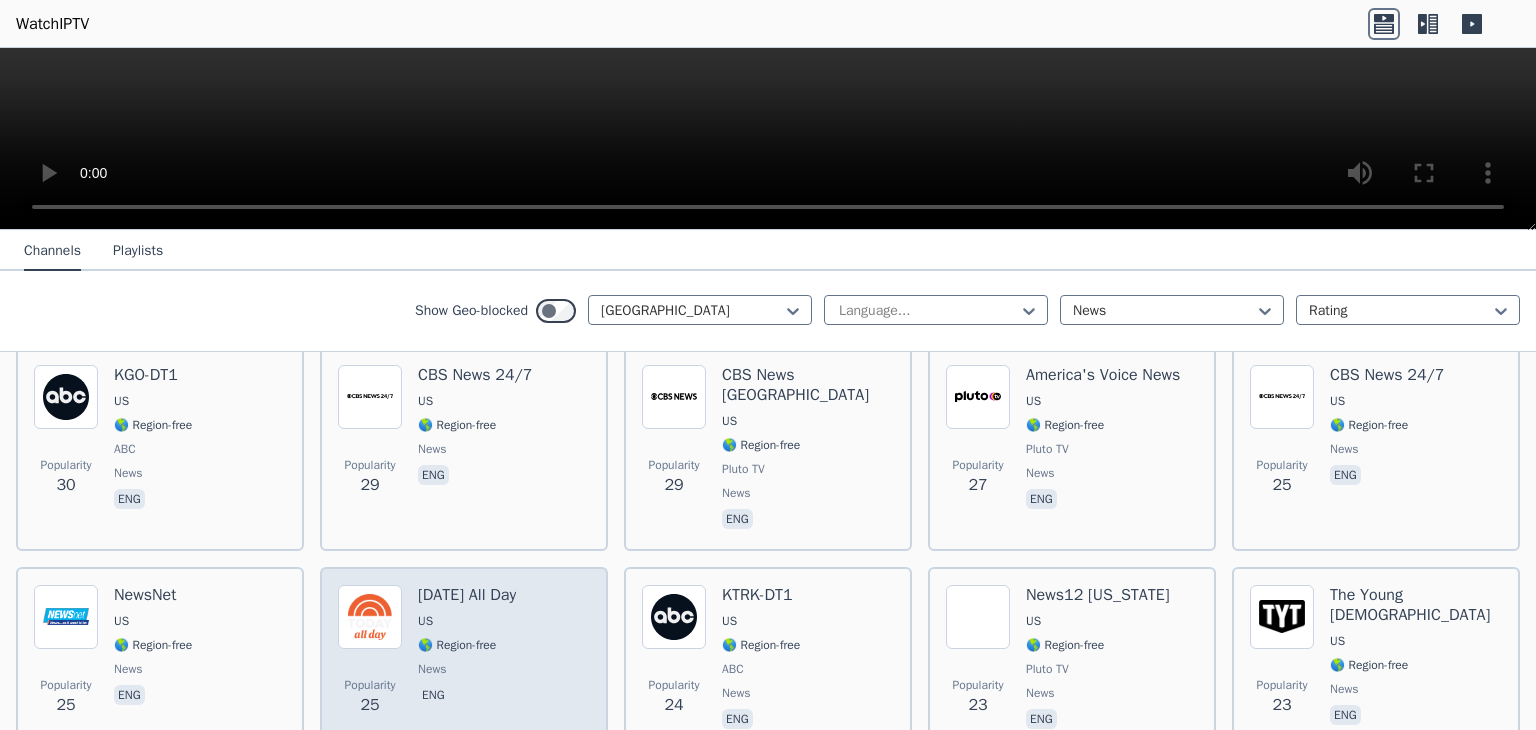click on "Popularity 25 [DATE] All Day US 🌎 Region-free news eng" at bounding box center [464, 659] 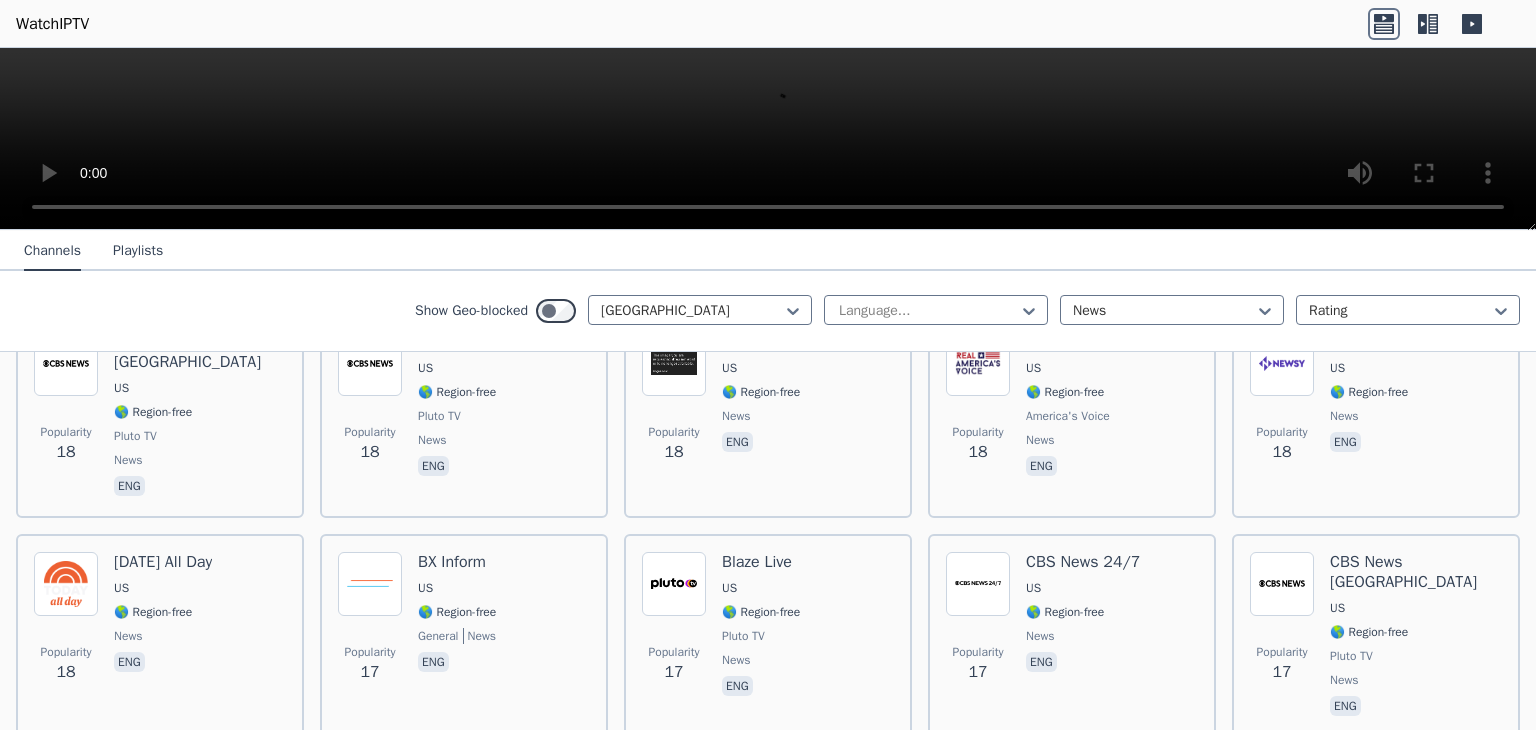 scroll, scrollTop: 3000, scrollLeft: 0, axis: vertical 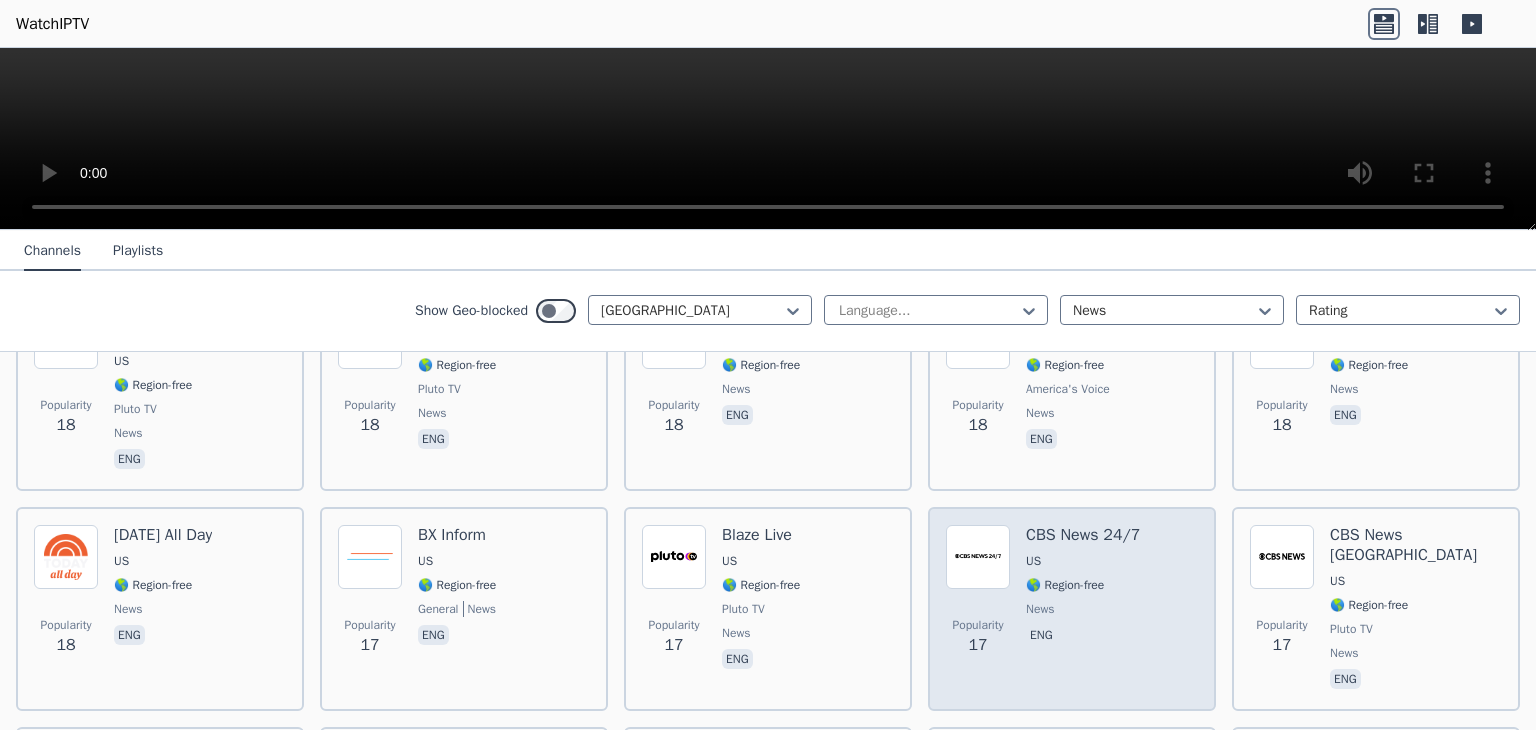 click on "news" at bounding box center (1083, 609) 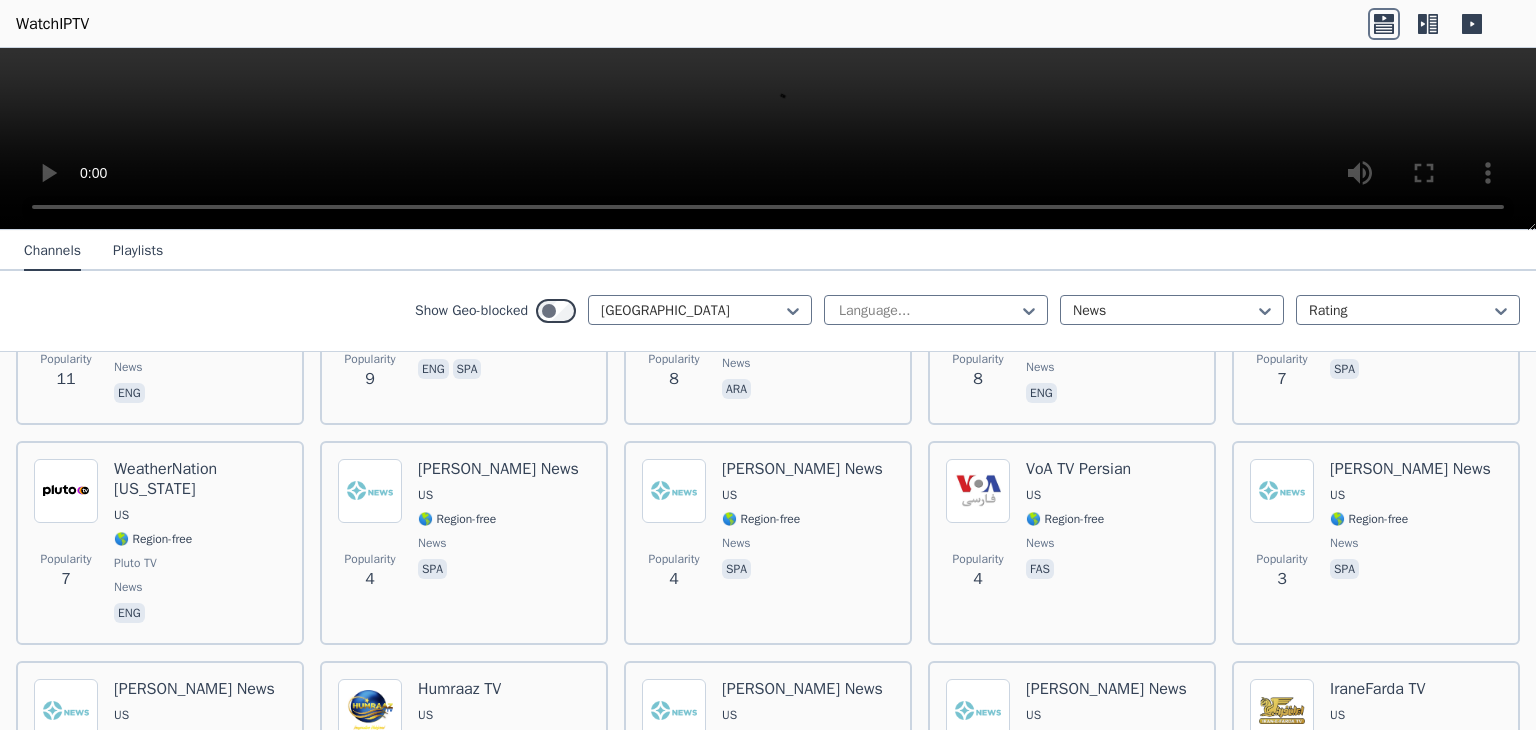scroll, scrollTop: 3822, scrollLeft: 0, axis: vertical 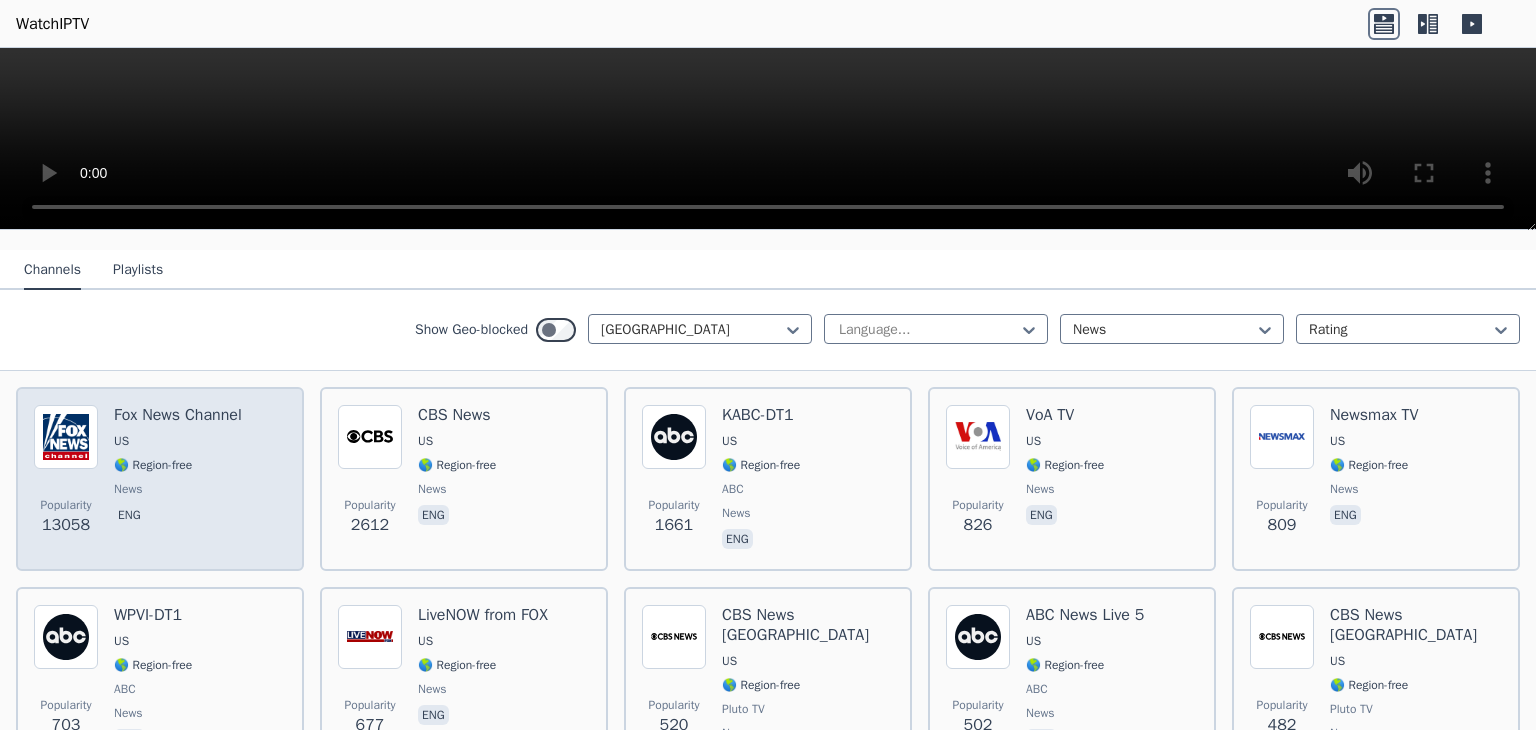 click on "Fox News Channel" at bounding box center (178, 415) 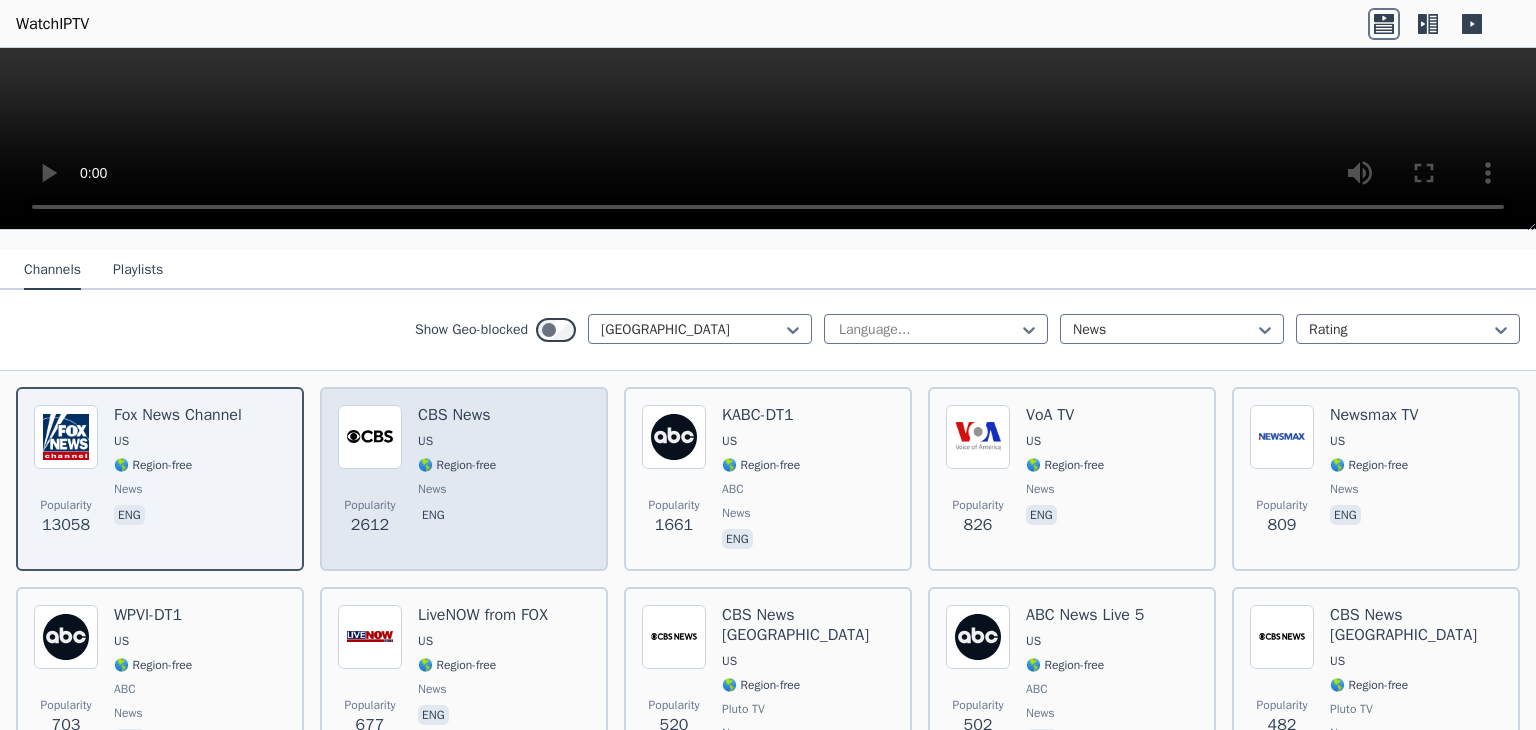 click on "Popularity 2612 CBS News US 🌎 Region-free news eng" at bounding box center (464, 479) 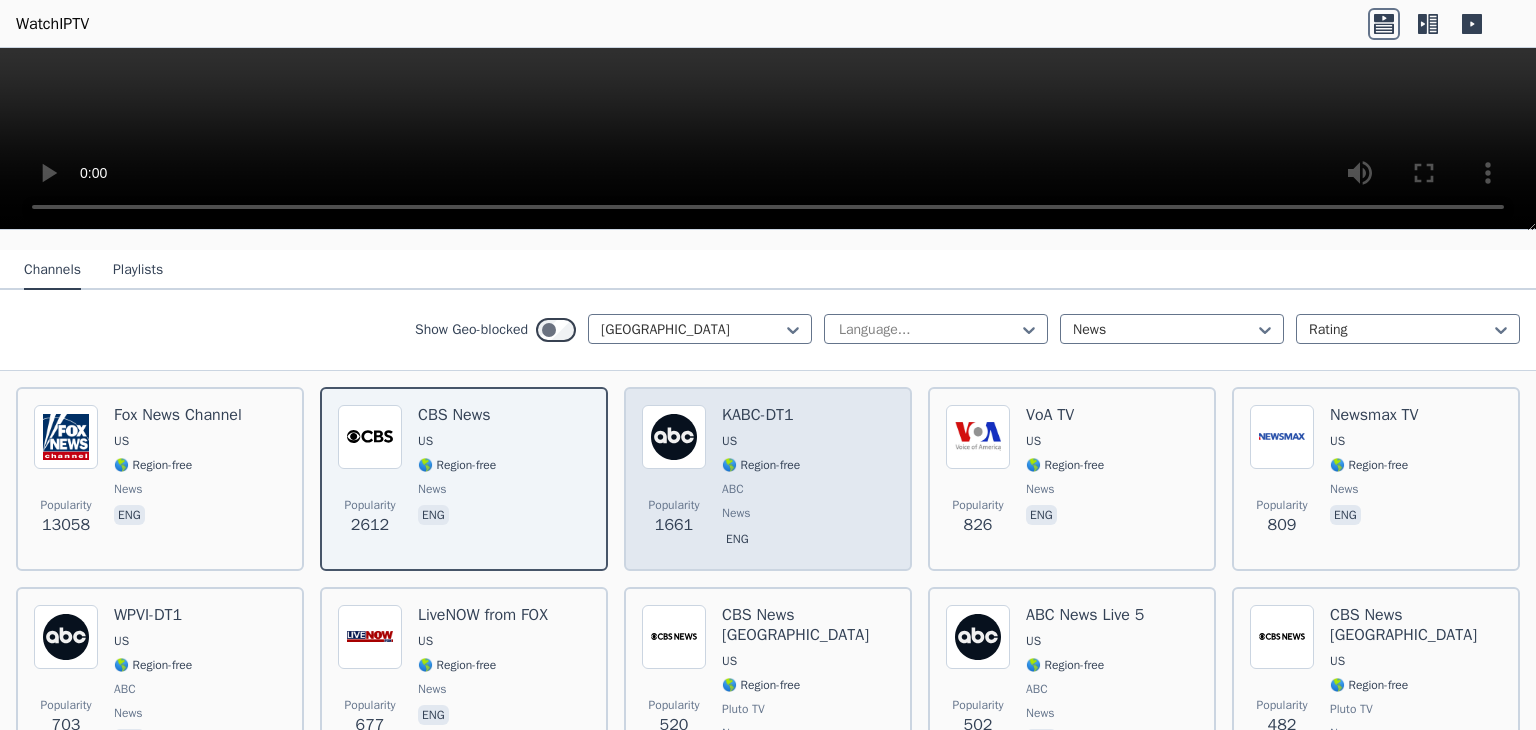 click on "KABC-DT1 US 🌎 Region-free ABC news eng" at bounding box center [761, 479] 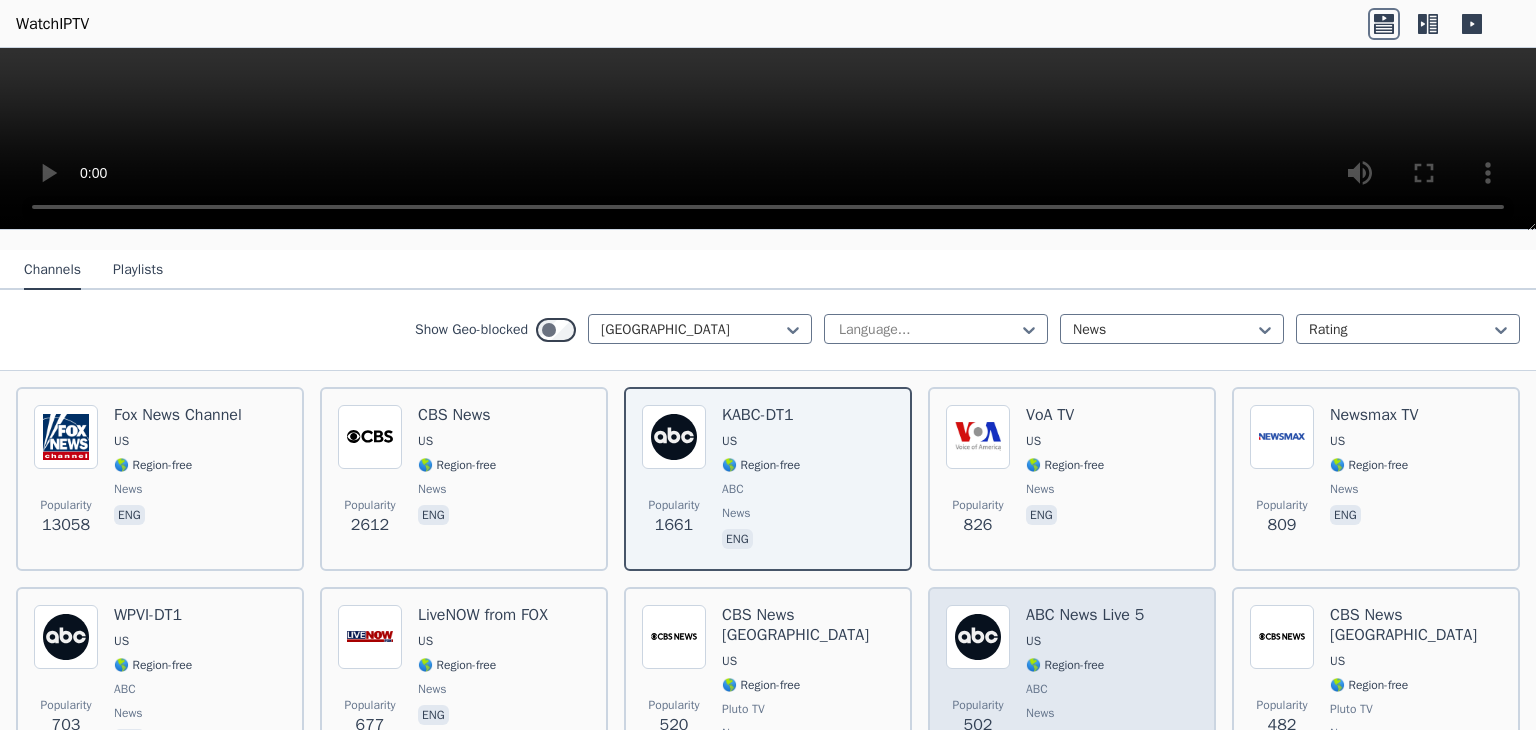 click on "ABC News Live 5 US 🌎 Region-free ABC news eng" at bounding box center (1085, 689) 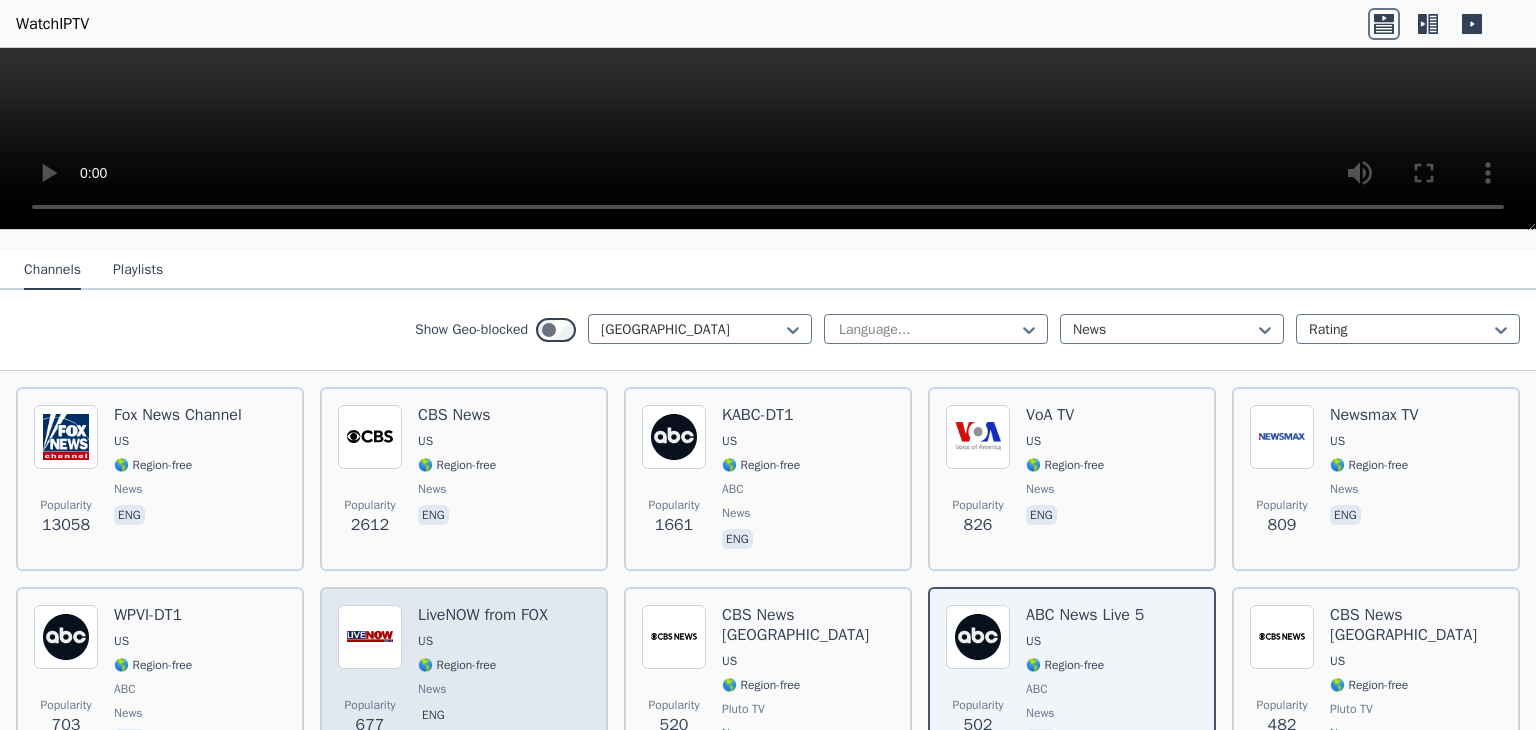 click on "🌎 Region-free" at bounding box center [483, 665] 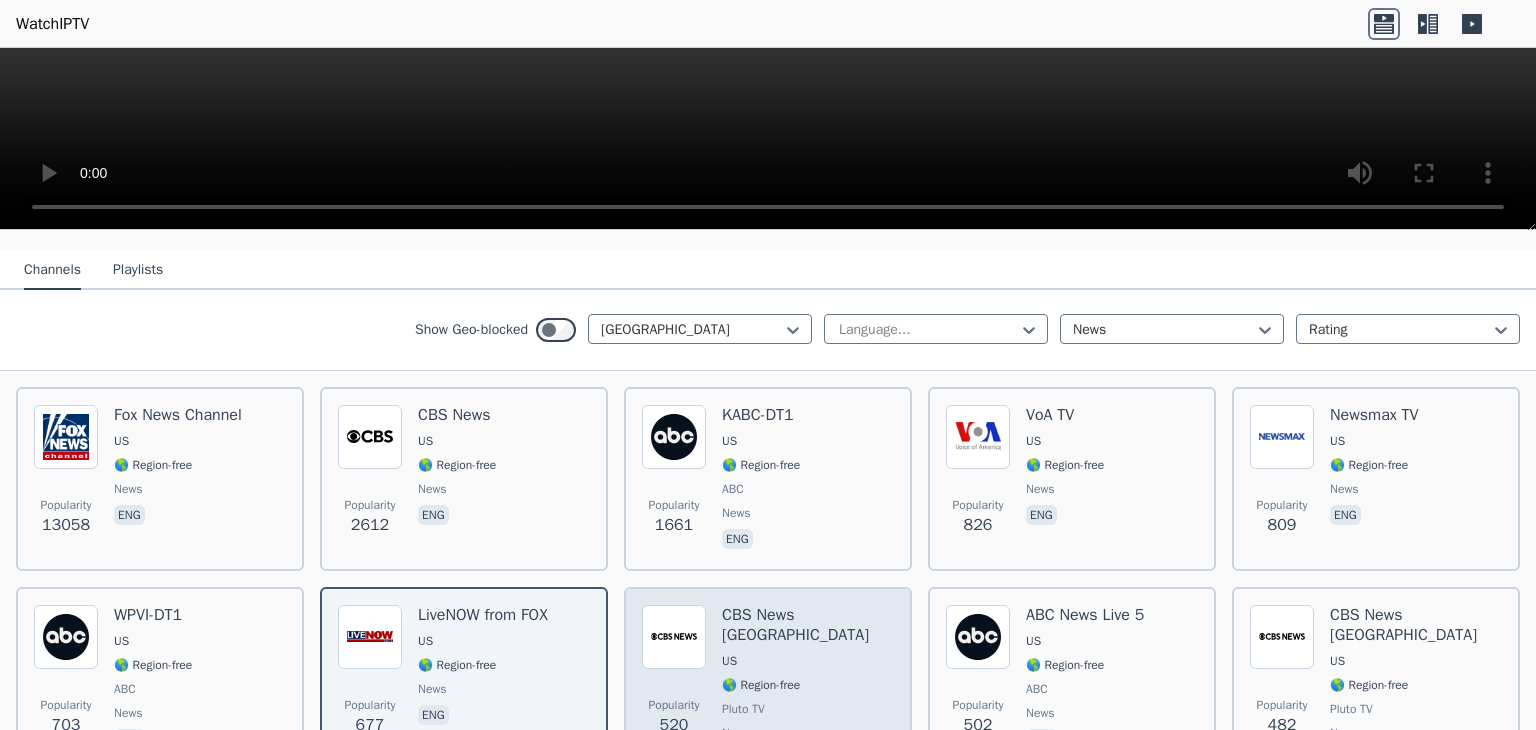 click on "🌎 Region-free" at bounding box center (761, 685) 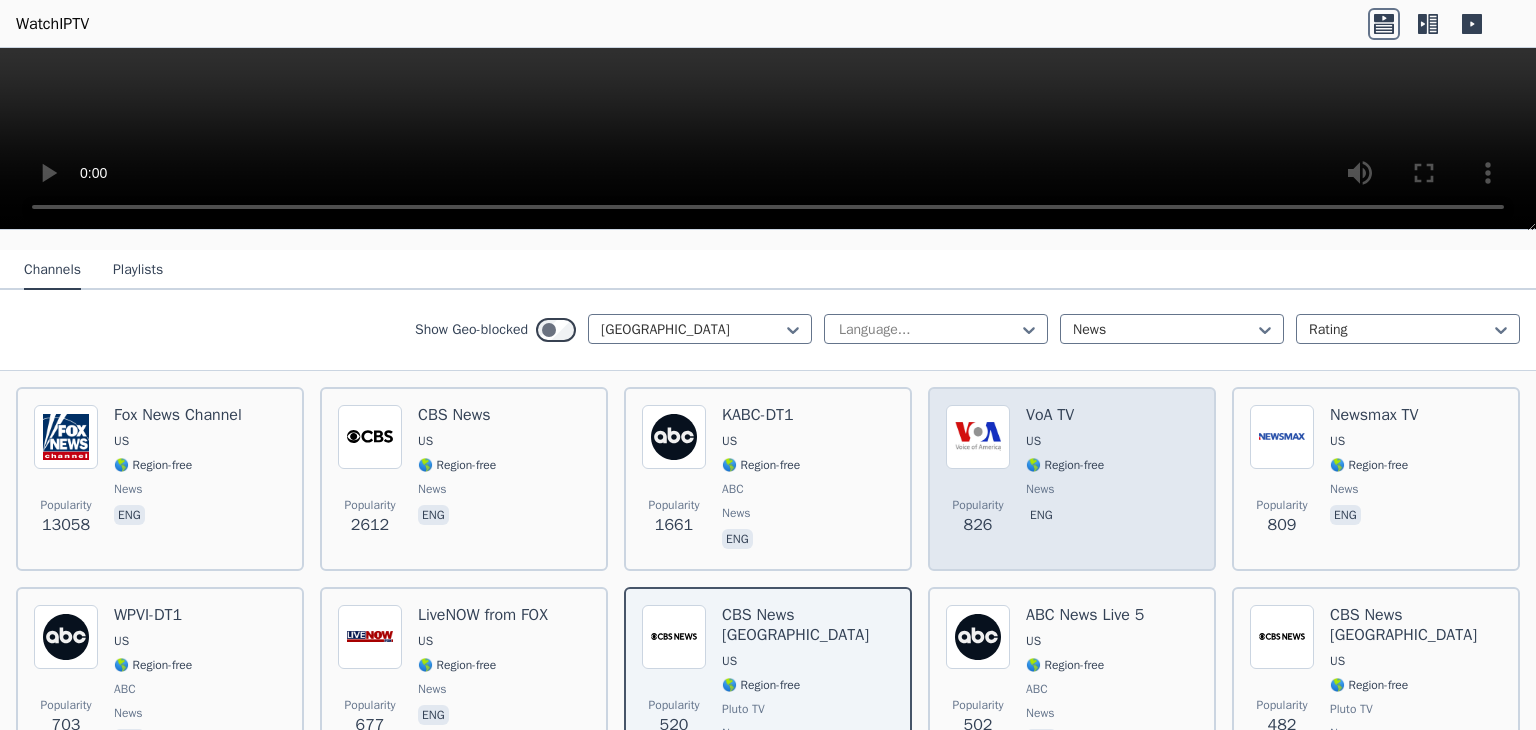 click on "news" at bounding box center (1065, 489) 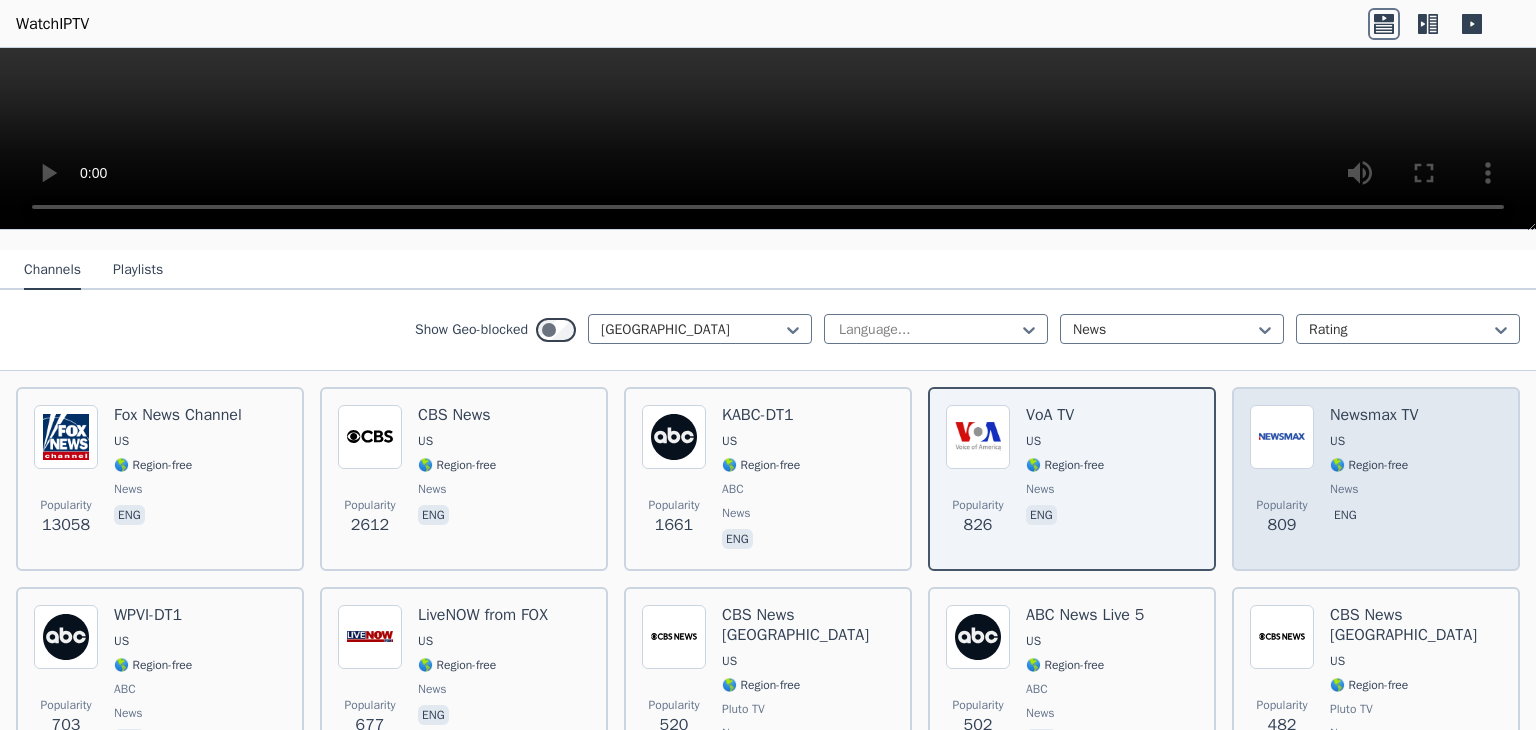 click on "news" at bounding box center [1374, 489] 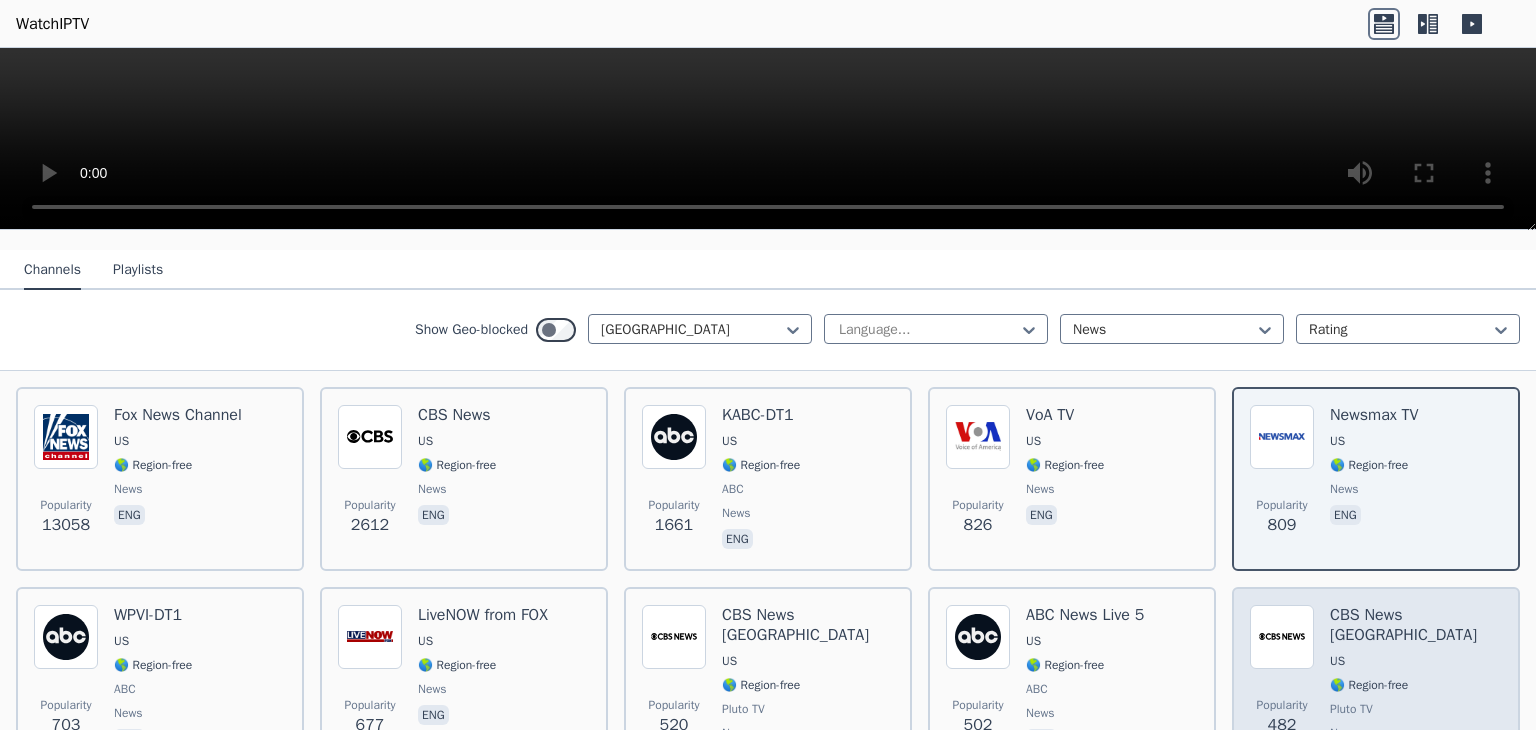 click on "US" at bounding box center [1416, 661] 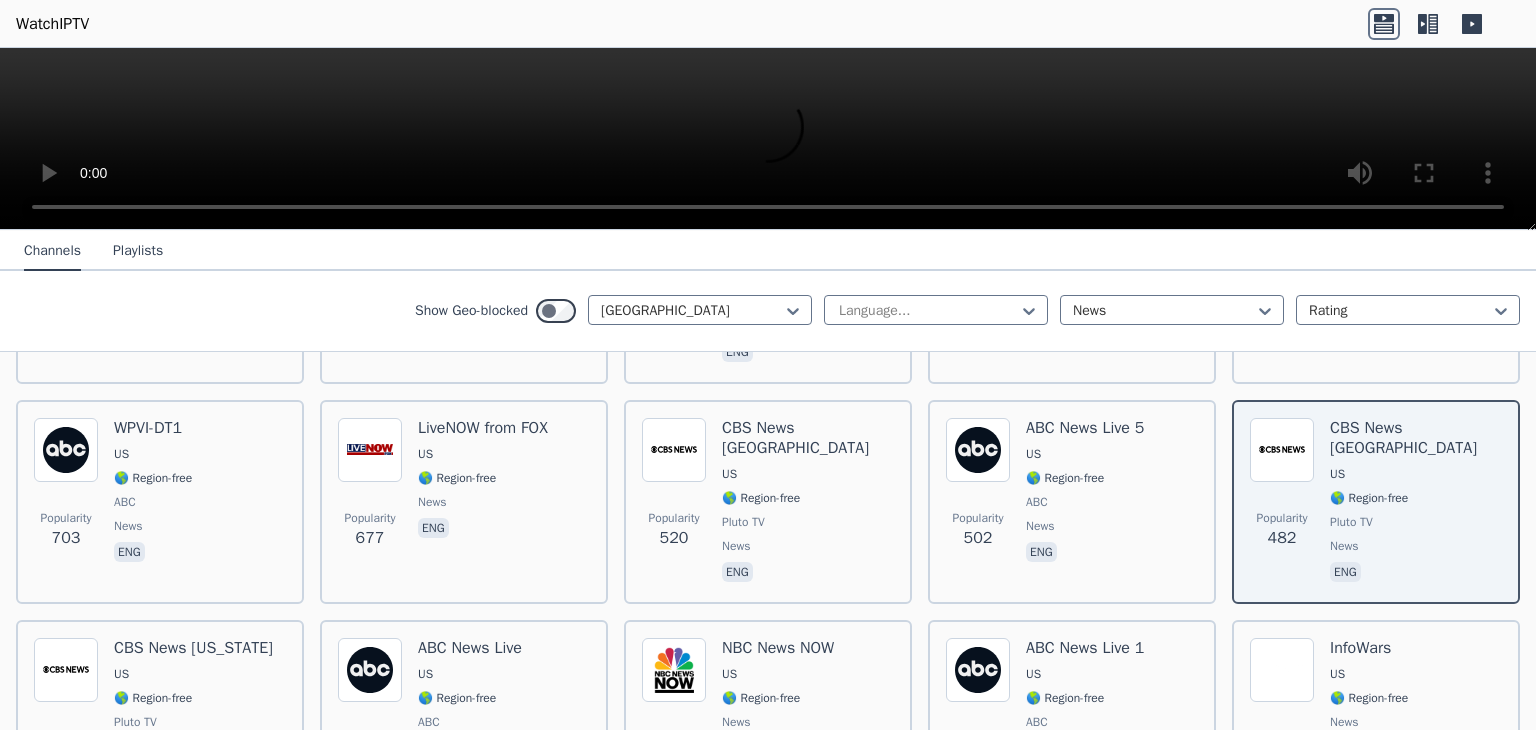 scroll, scrollTop: 400, scrollLeft: 0, axis: vertical 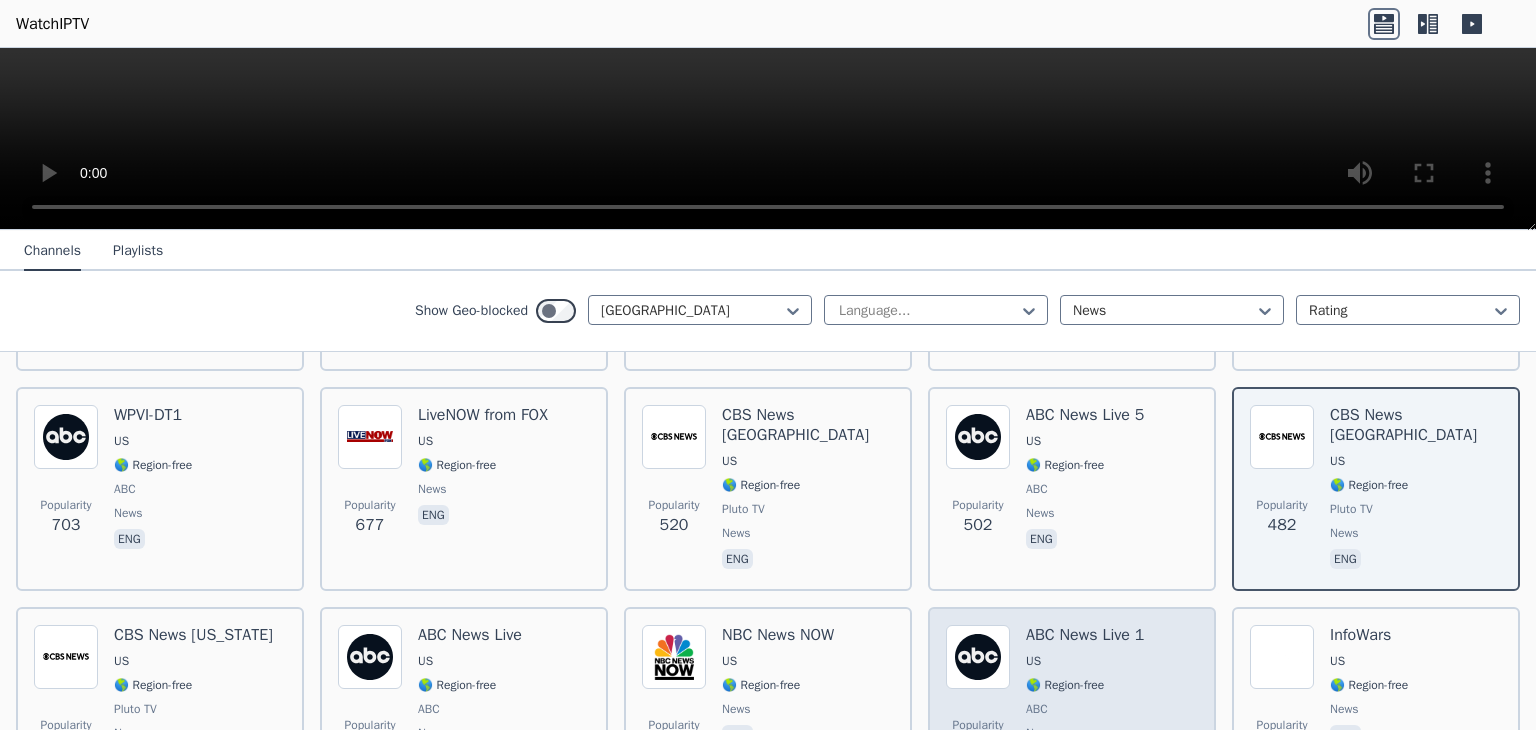 click on "US" at bounding box center (1085, 661) 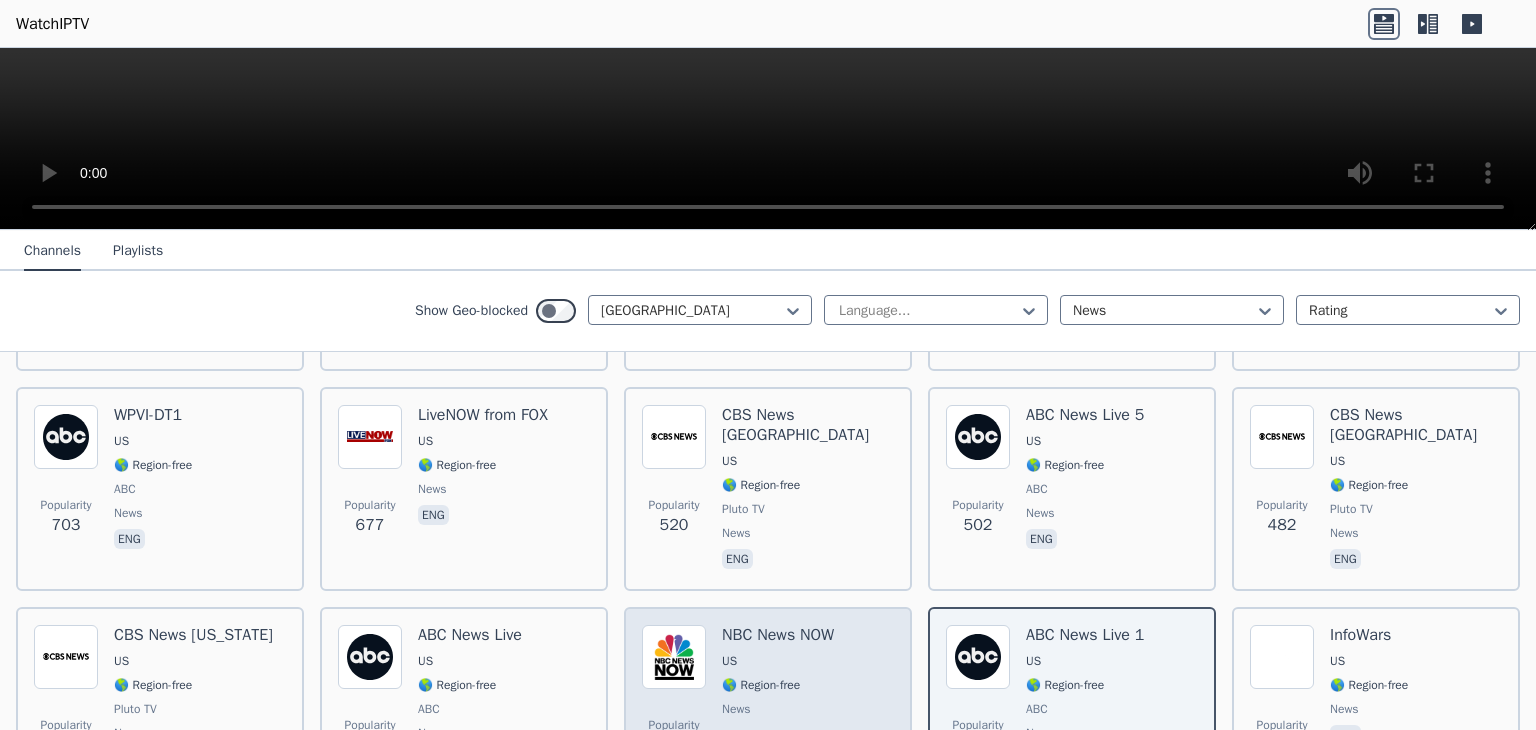 click on "US" at bounding box center [778, 661] 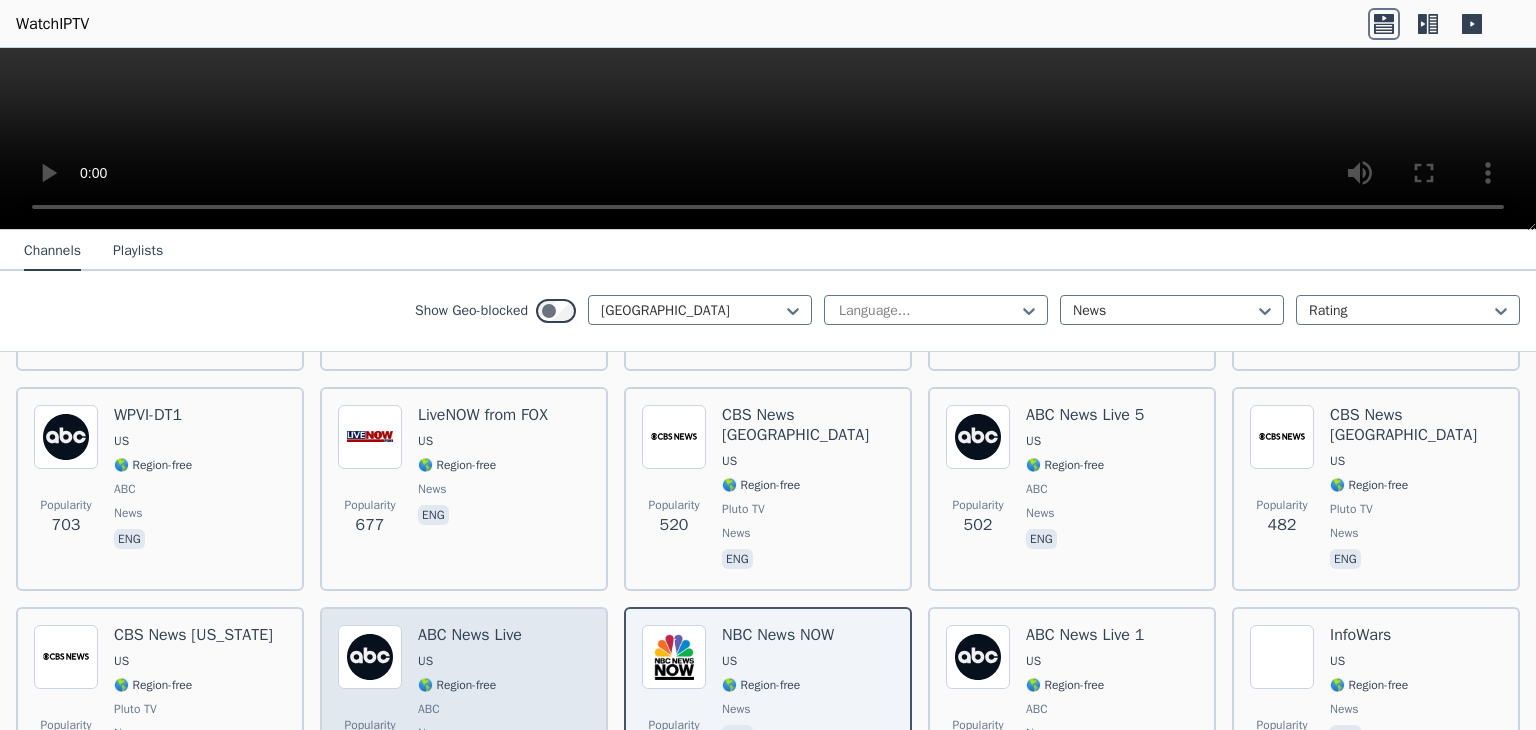 click on "🌎 Region-free" at bounding box center (470, 685) 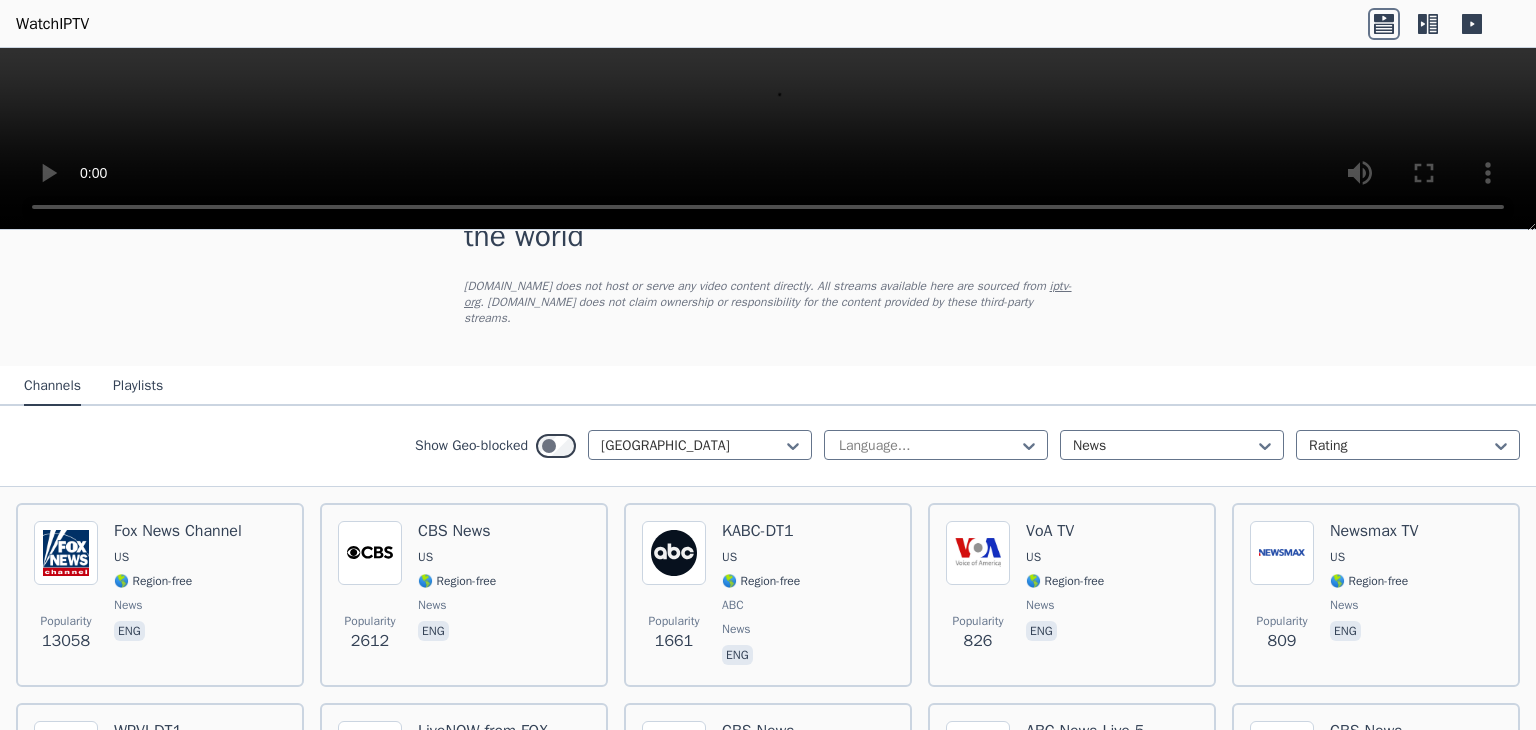 scroll, scrollTop: 0, scrollLeft: 0, axis: both 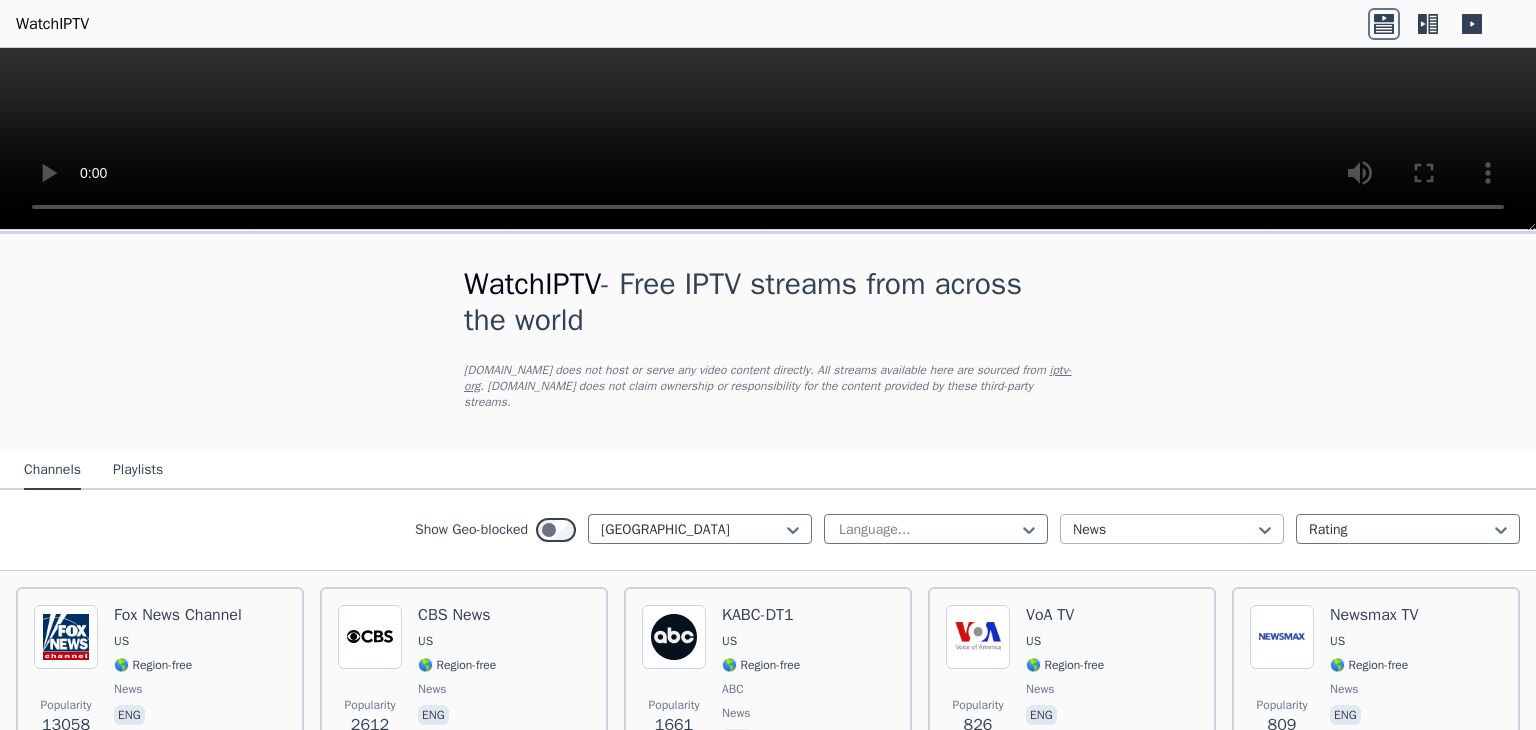 click at bounding box center [1164, 530] 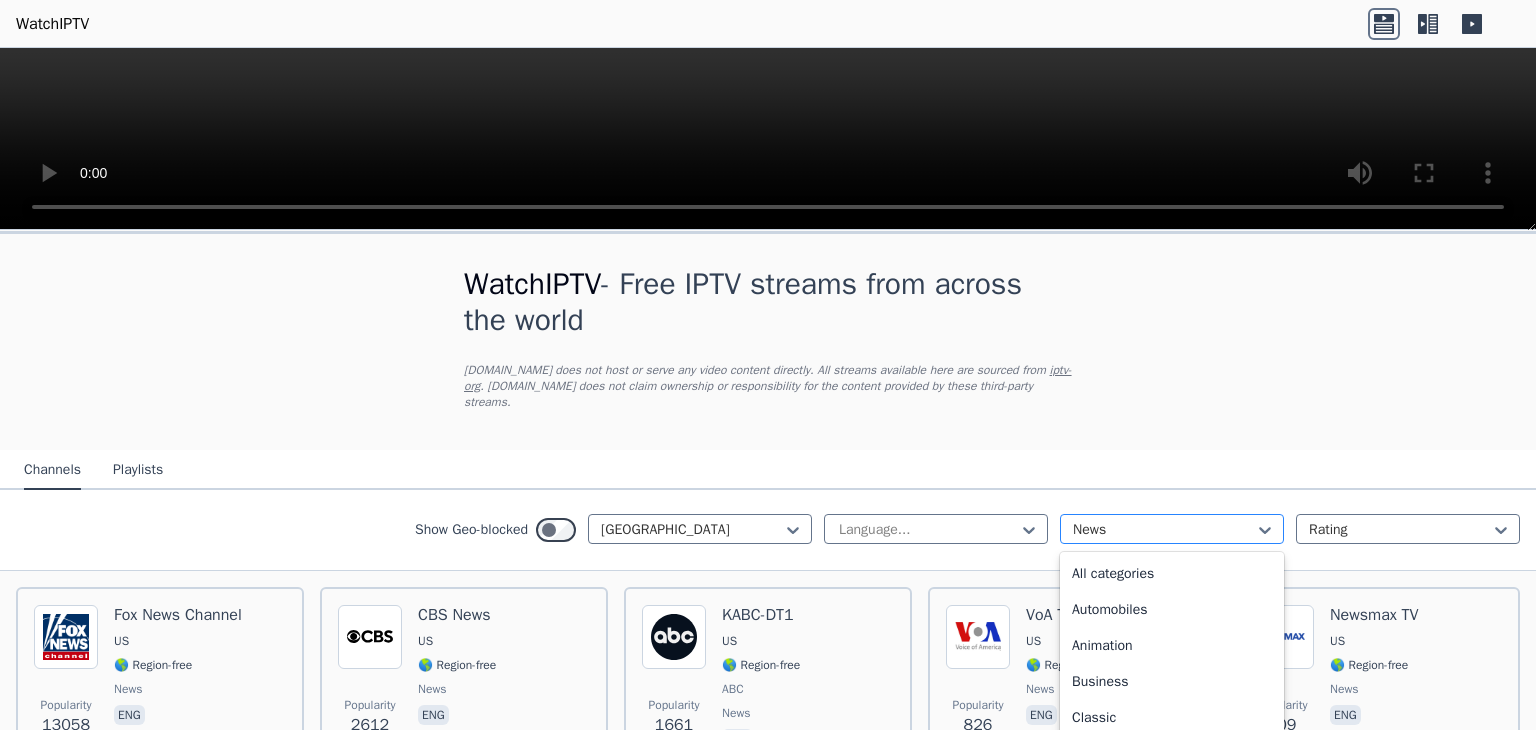 scroll, scrollTop: 364, scrollLeft: 0, axis: vertical 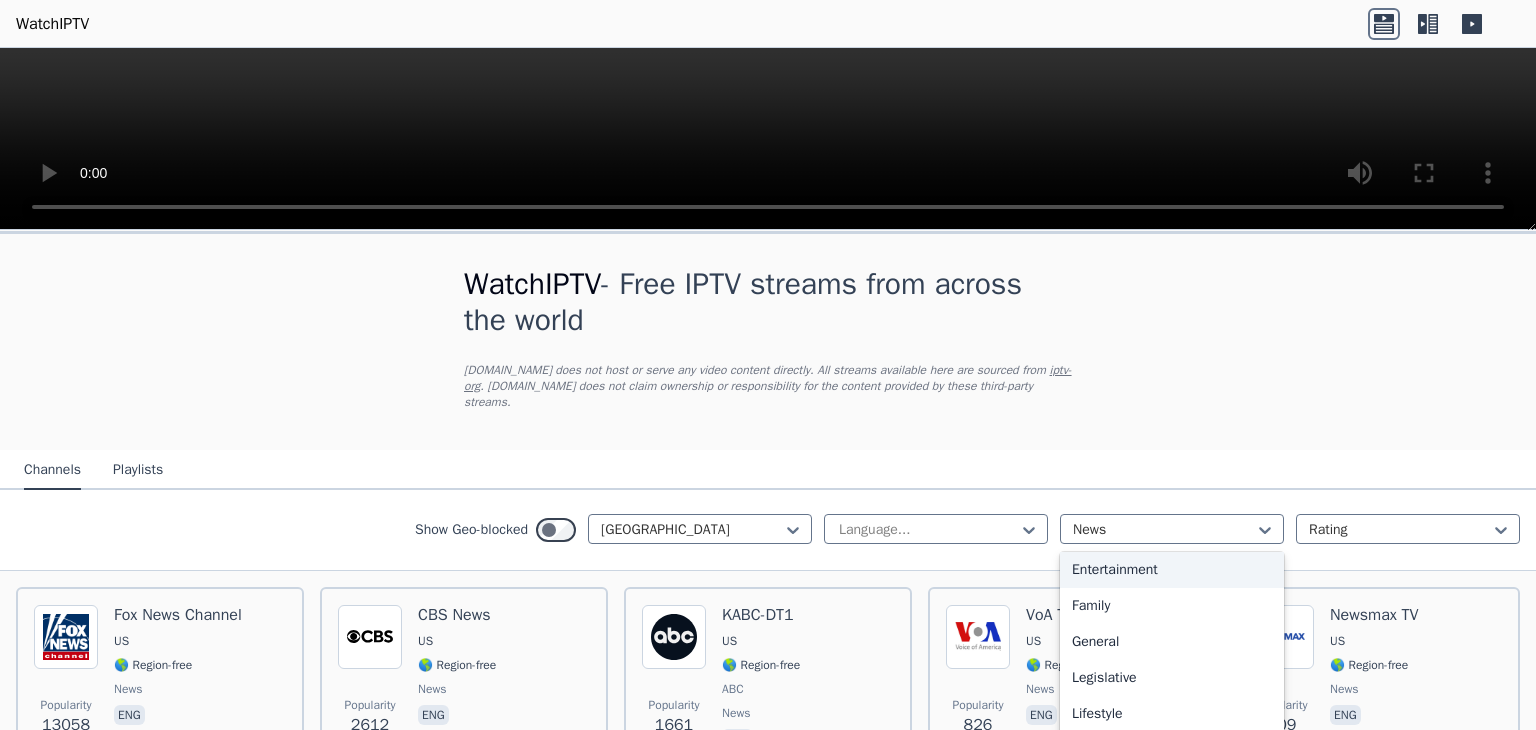 click on "Entertainment" at bounding box center (1172, 570) 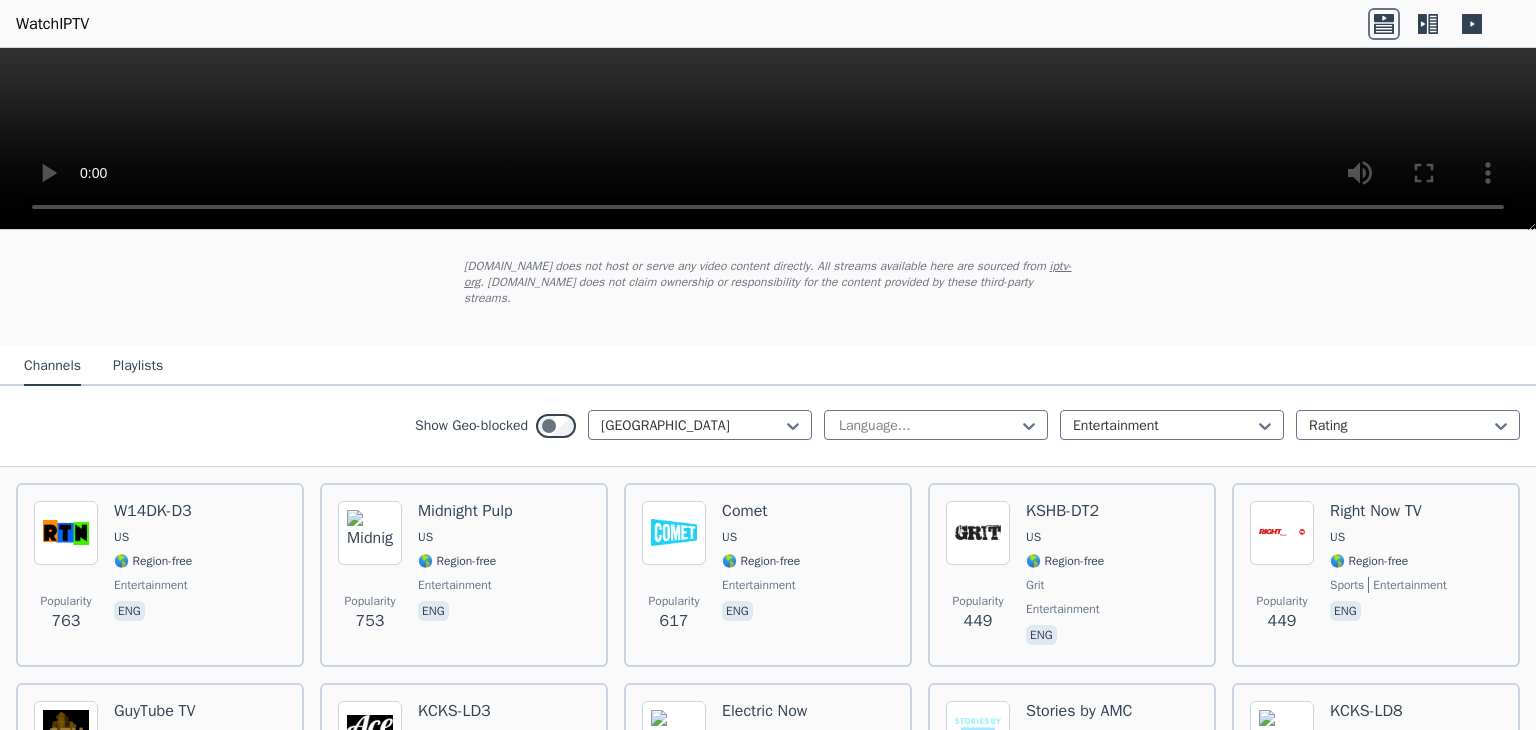 scroll, scrollTop: 0, scrollLeft: 0, axis: both 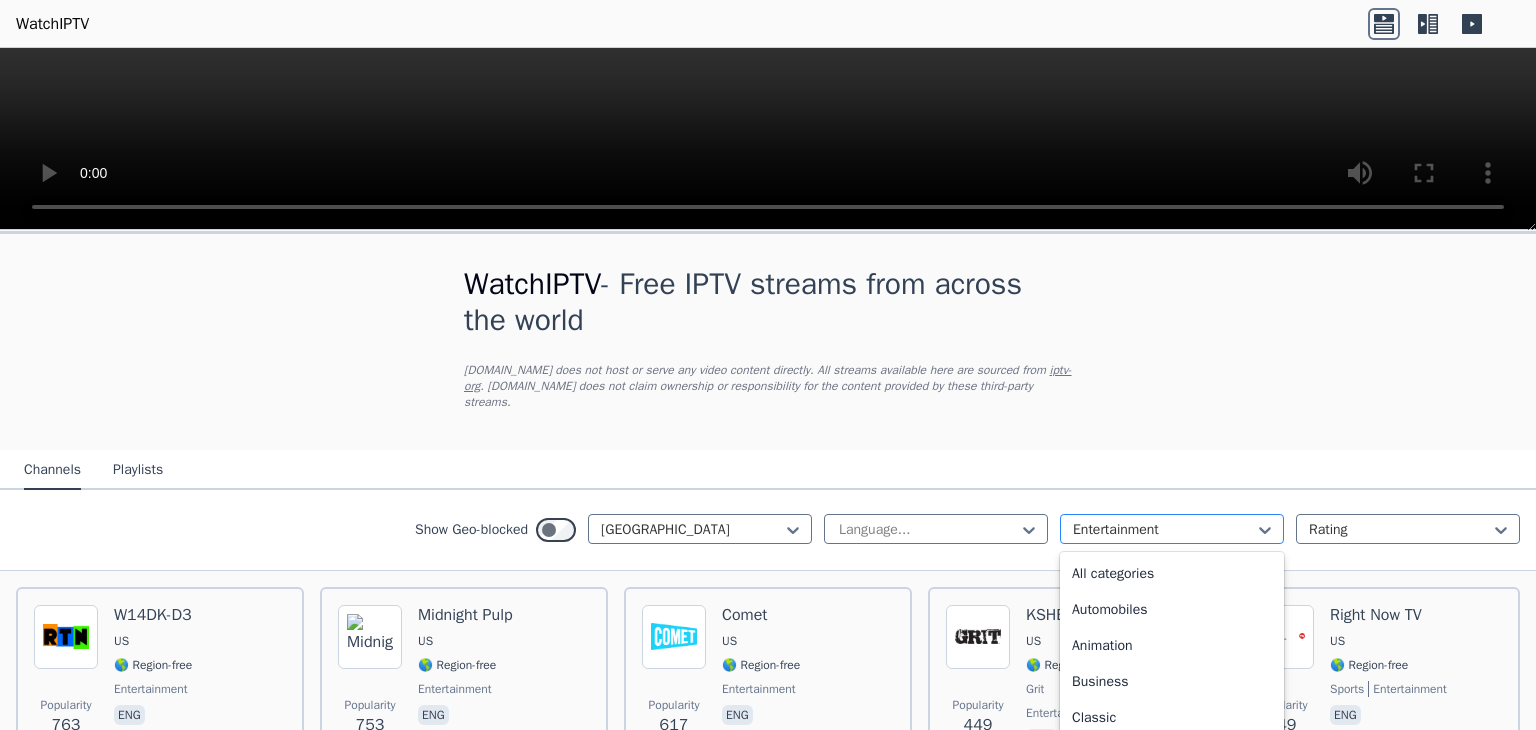 click at bounding box center [1164, 530] 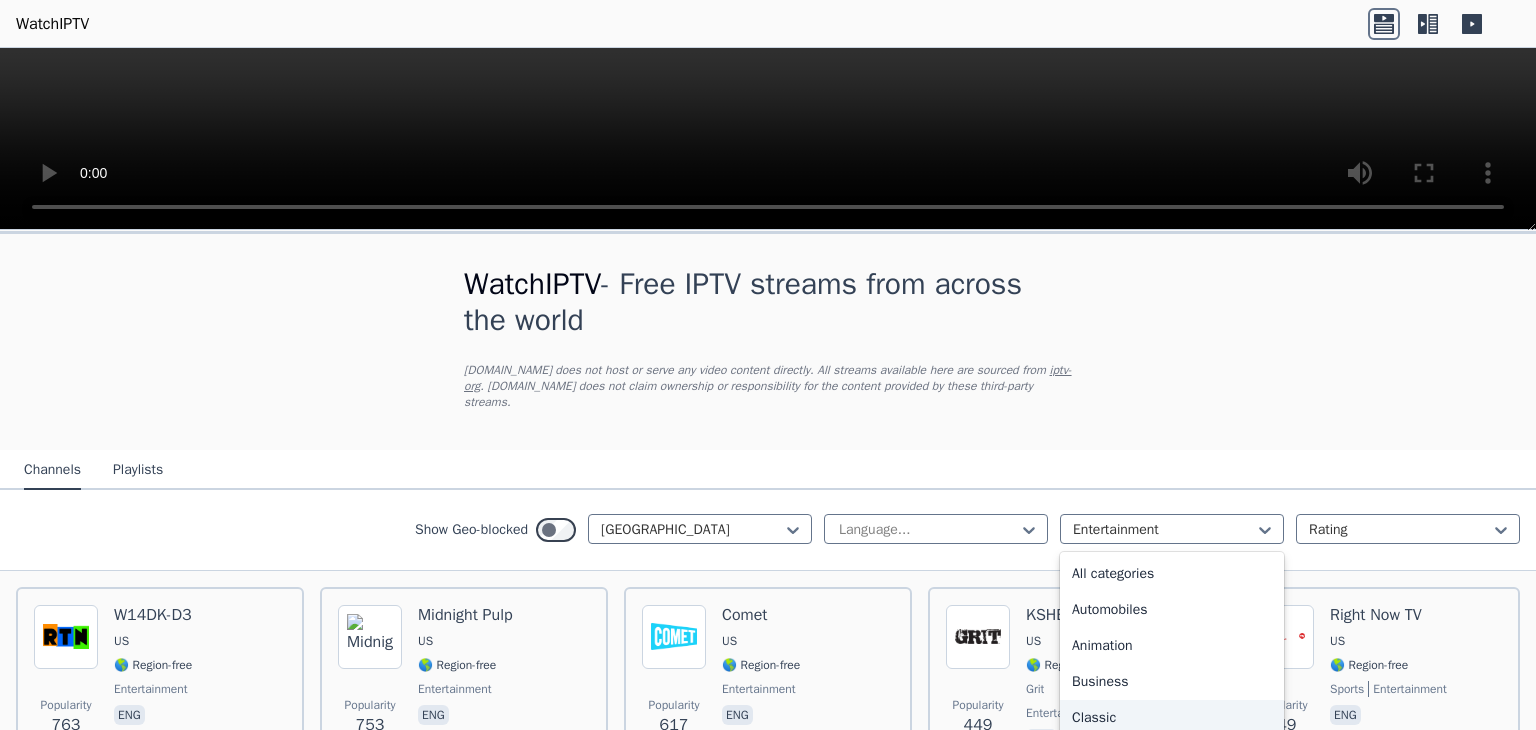 scroll, scrollTop: 0, scrollLeft: 0, axis: both 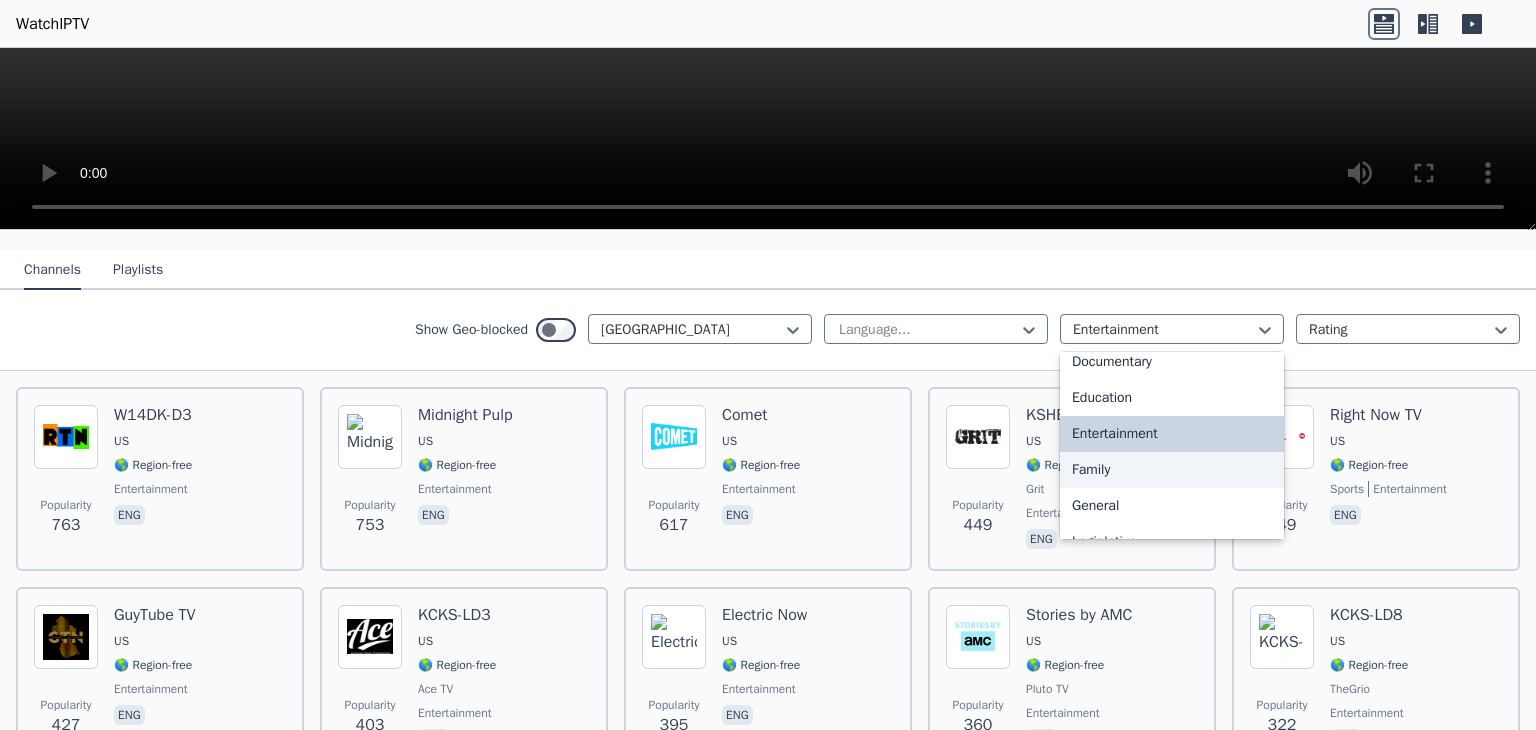 click on "Family" at bounding box center (1172, 470) 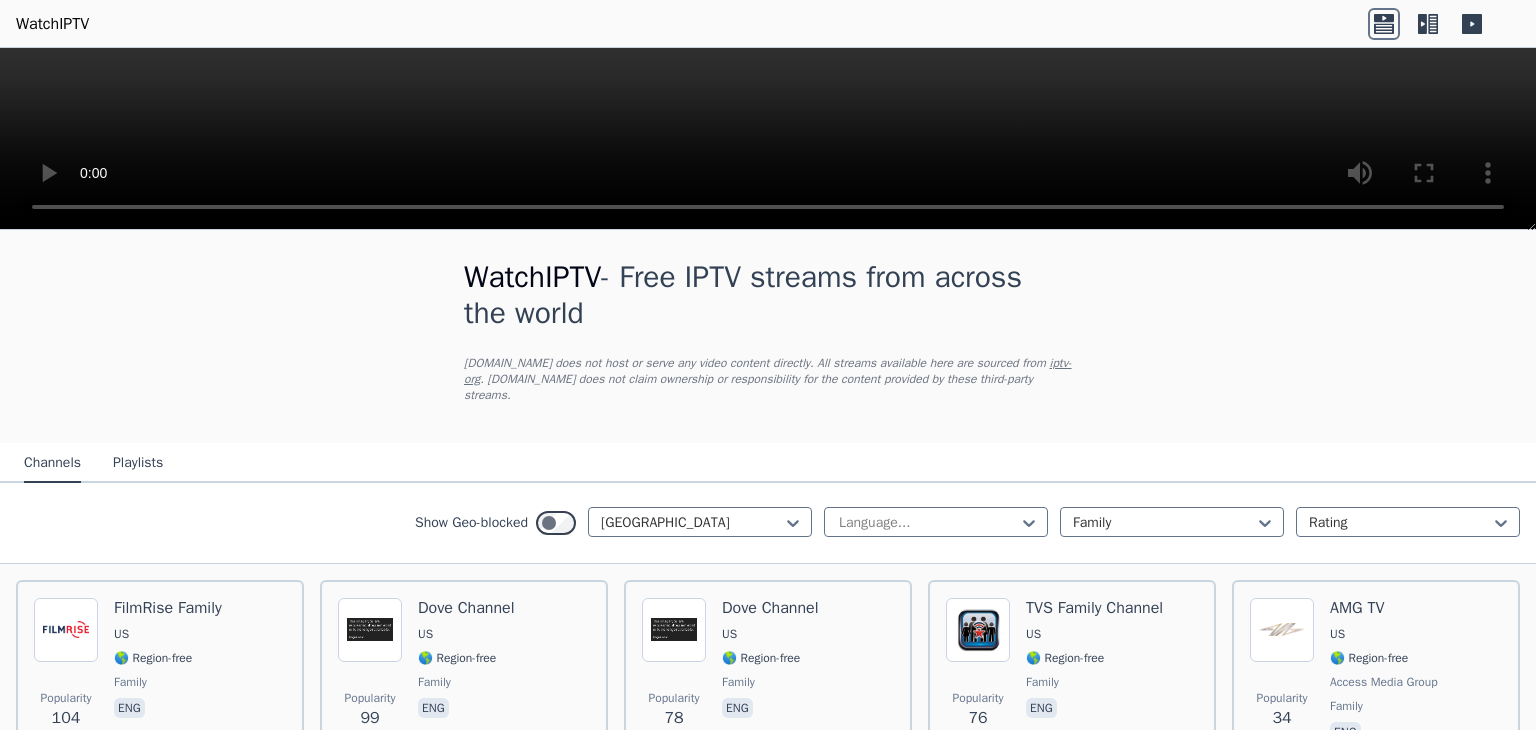 scroll, scrollTop: 4, scrollLeft: 0, axis: vertical 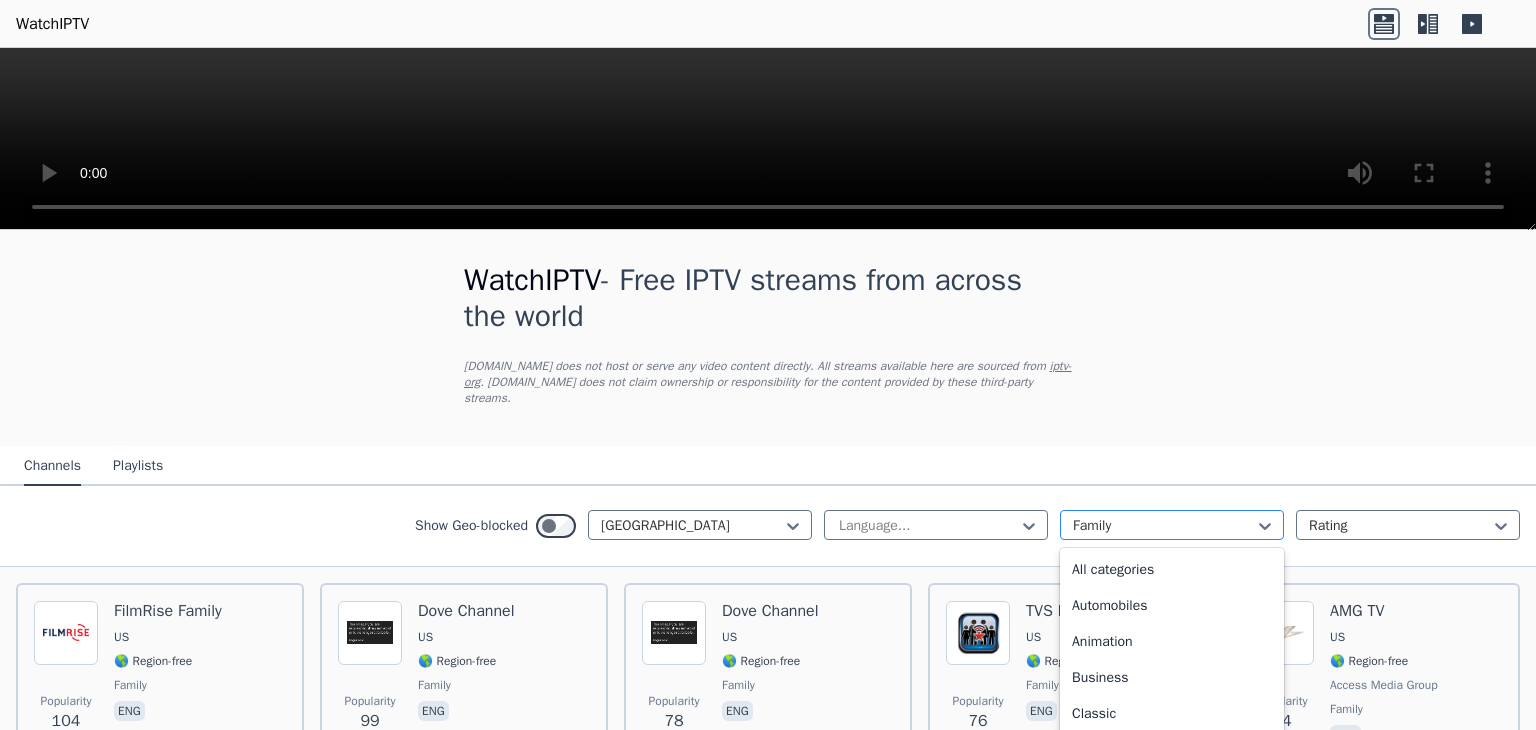 click at bounding box center (1164, 526) 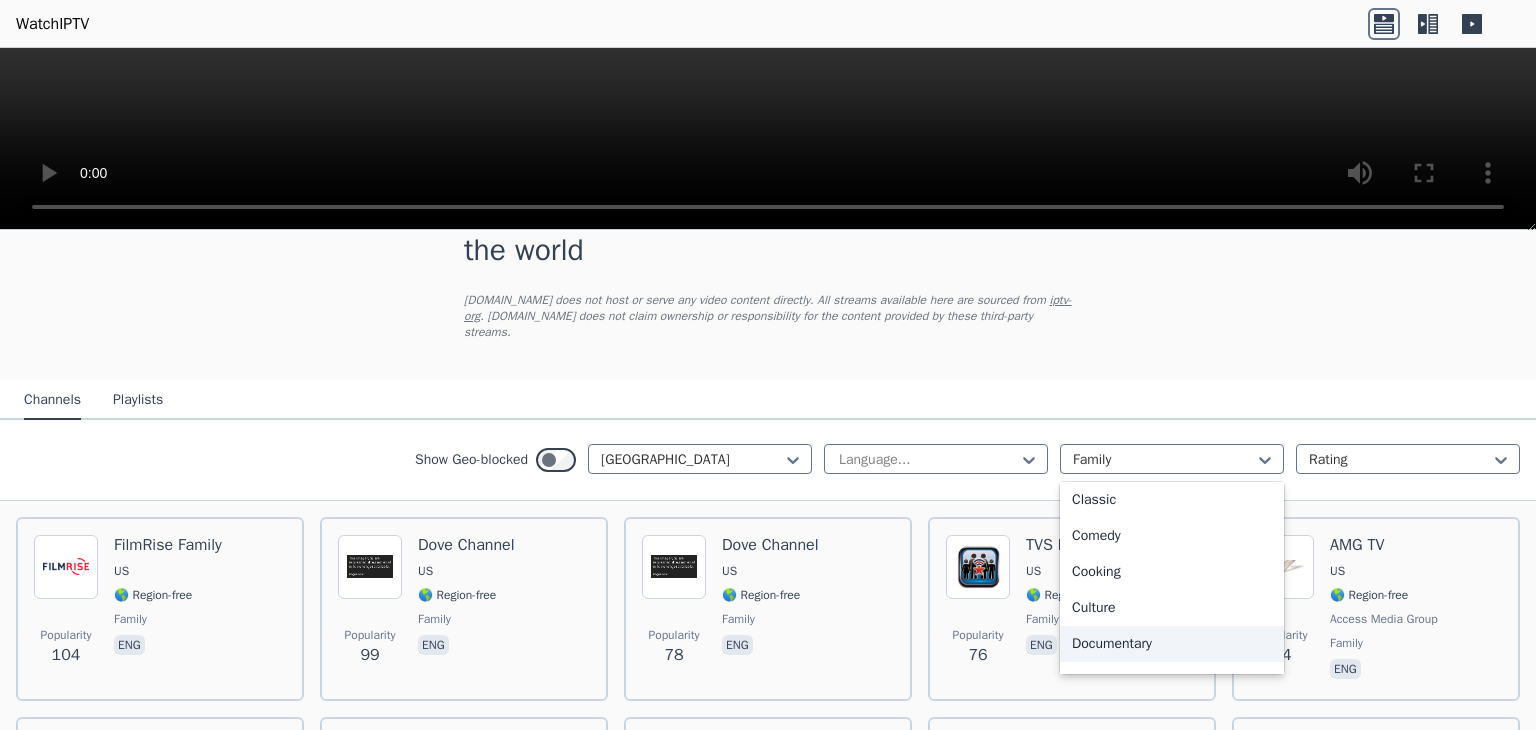 scroll, scrollTop: 104, scrollLeft: 0, axis: vertical 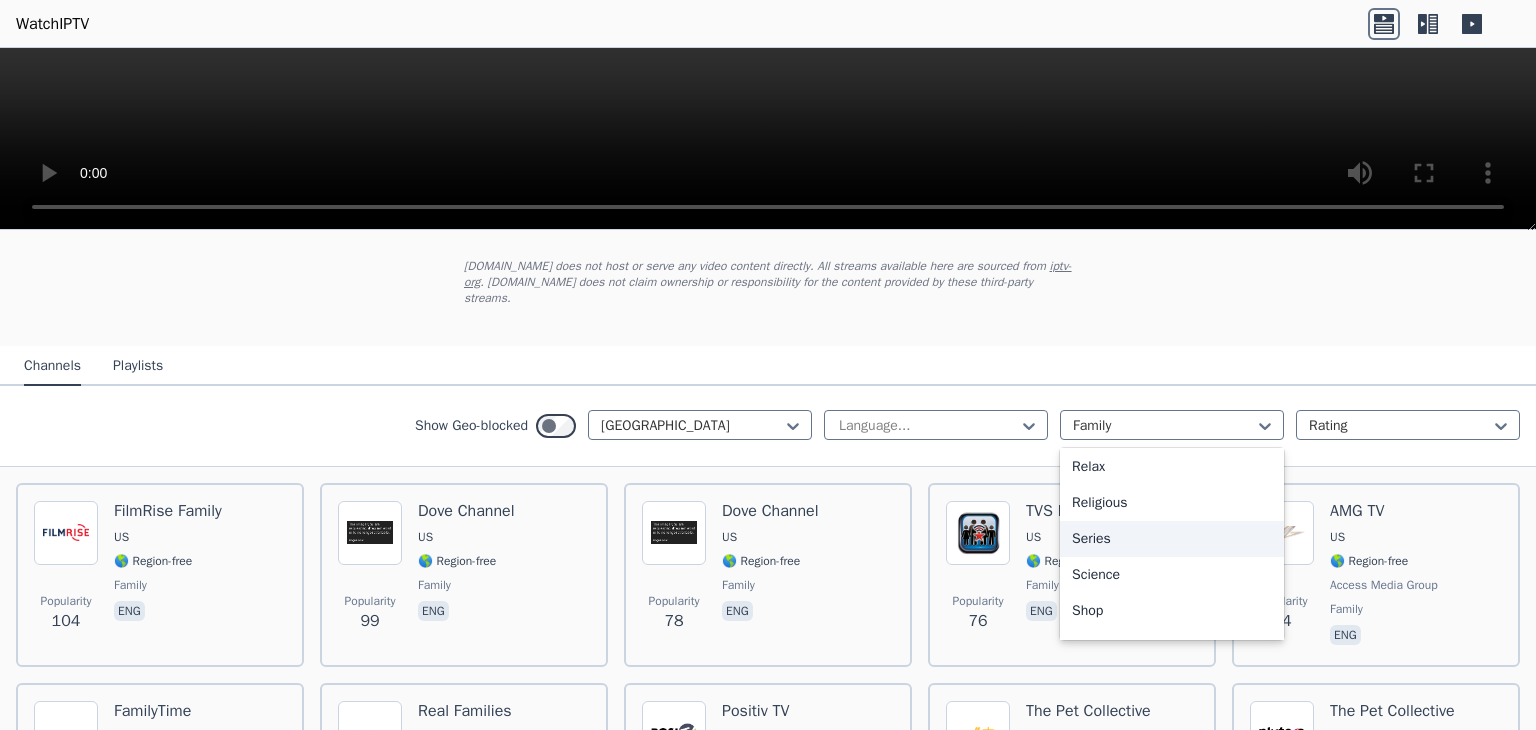 click on "Series" at bounding box center (1172, 539) 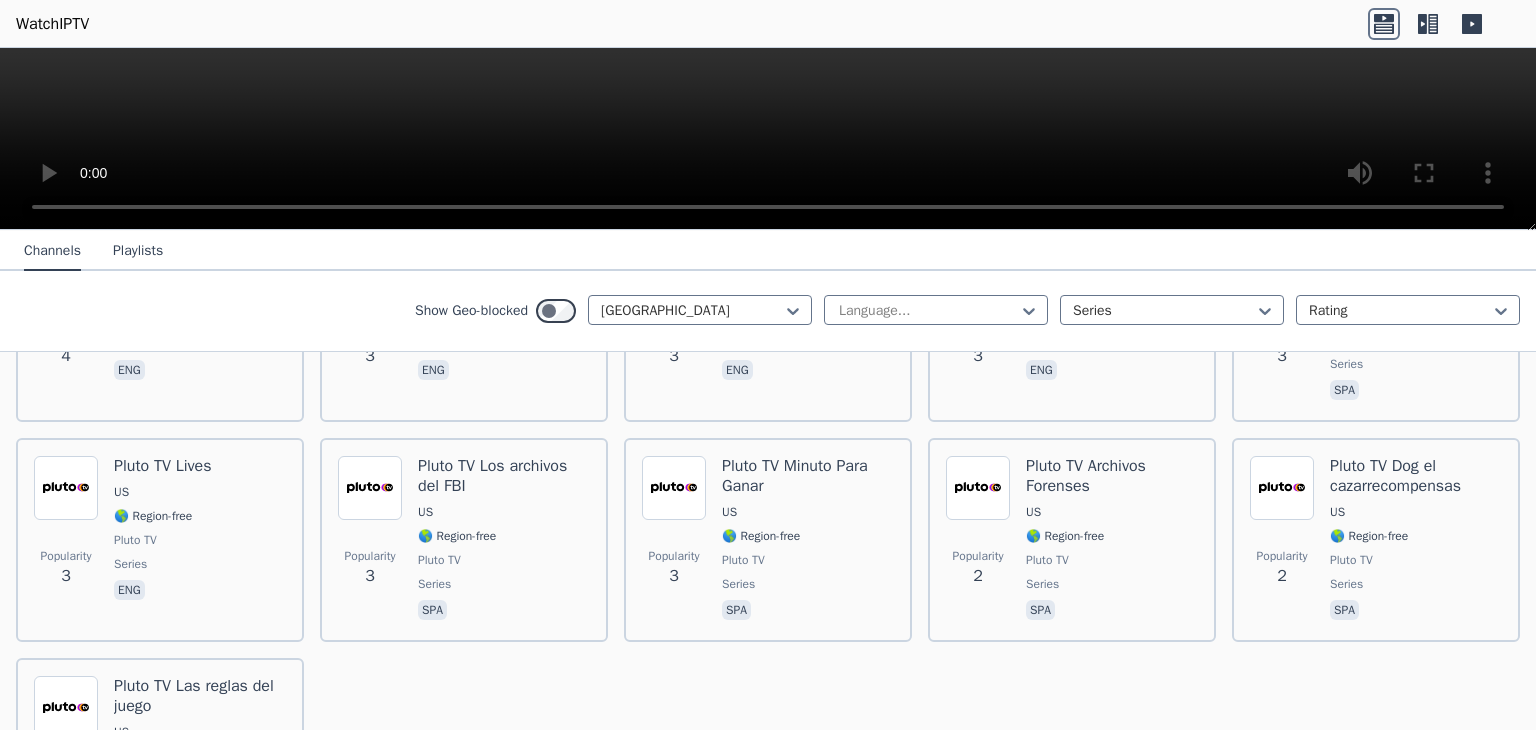 scroll, scrollTop: 5904, scrollLeft: 0, axis: vertical 